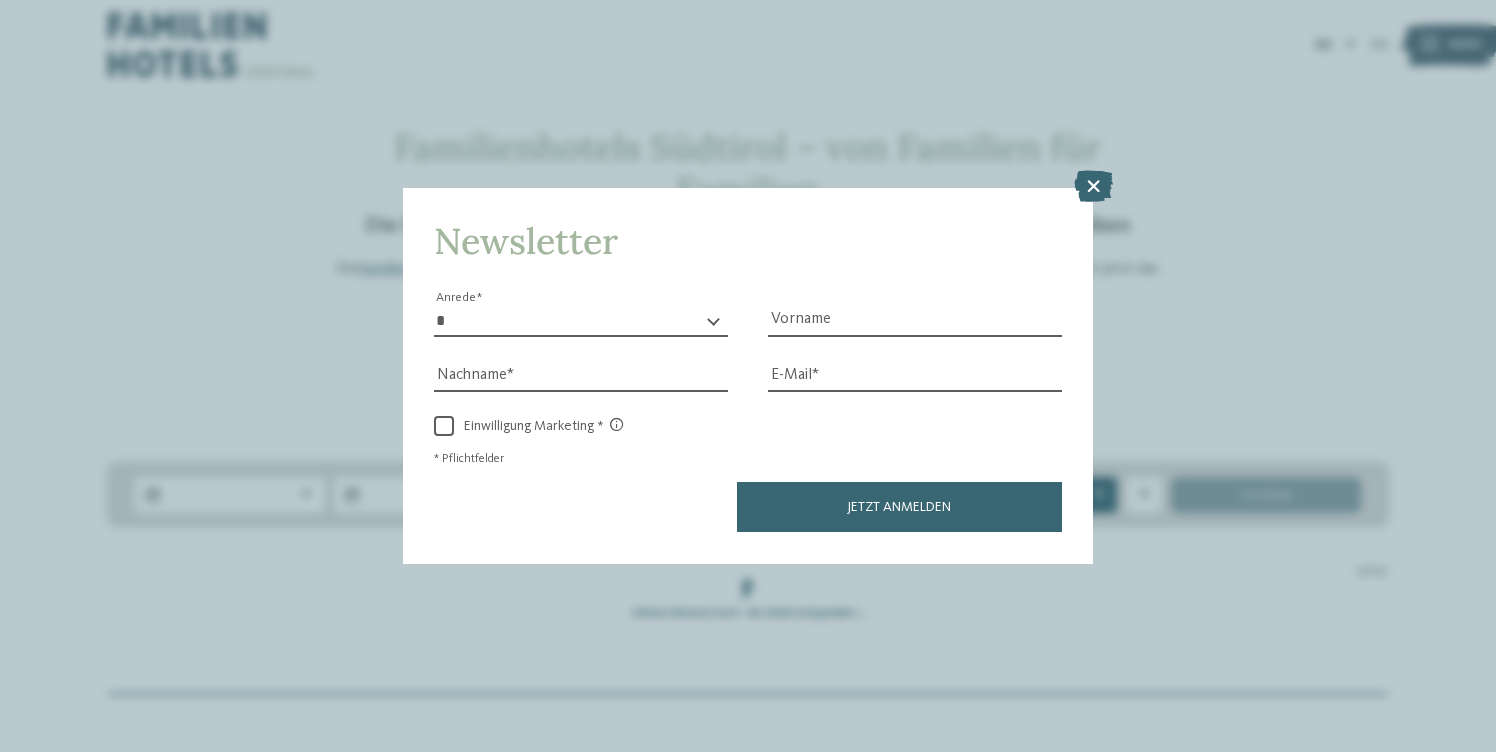 scroll, scrollTop: 0, scrollLeft: 0, axis: both 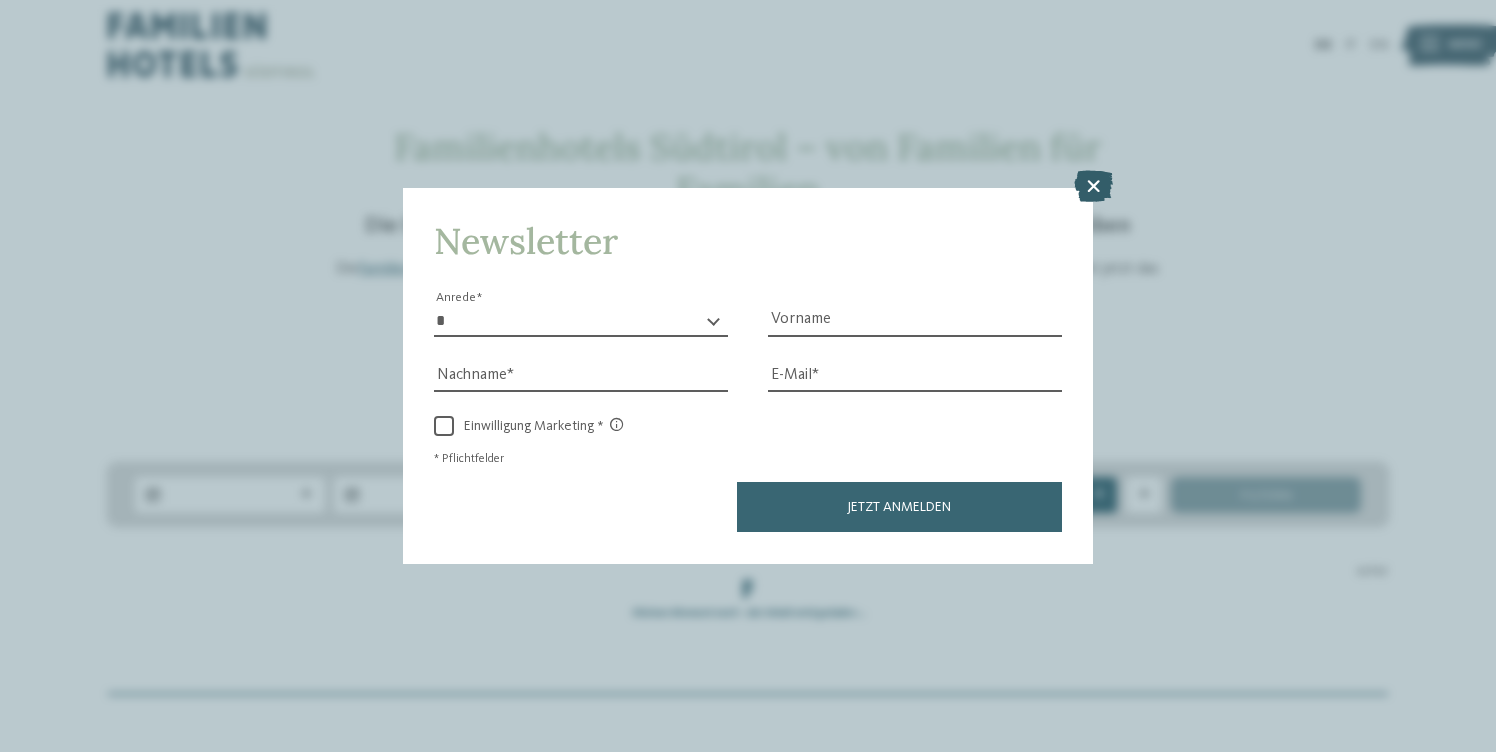 click at bounding box center (1093, 187) 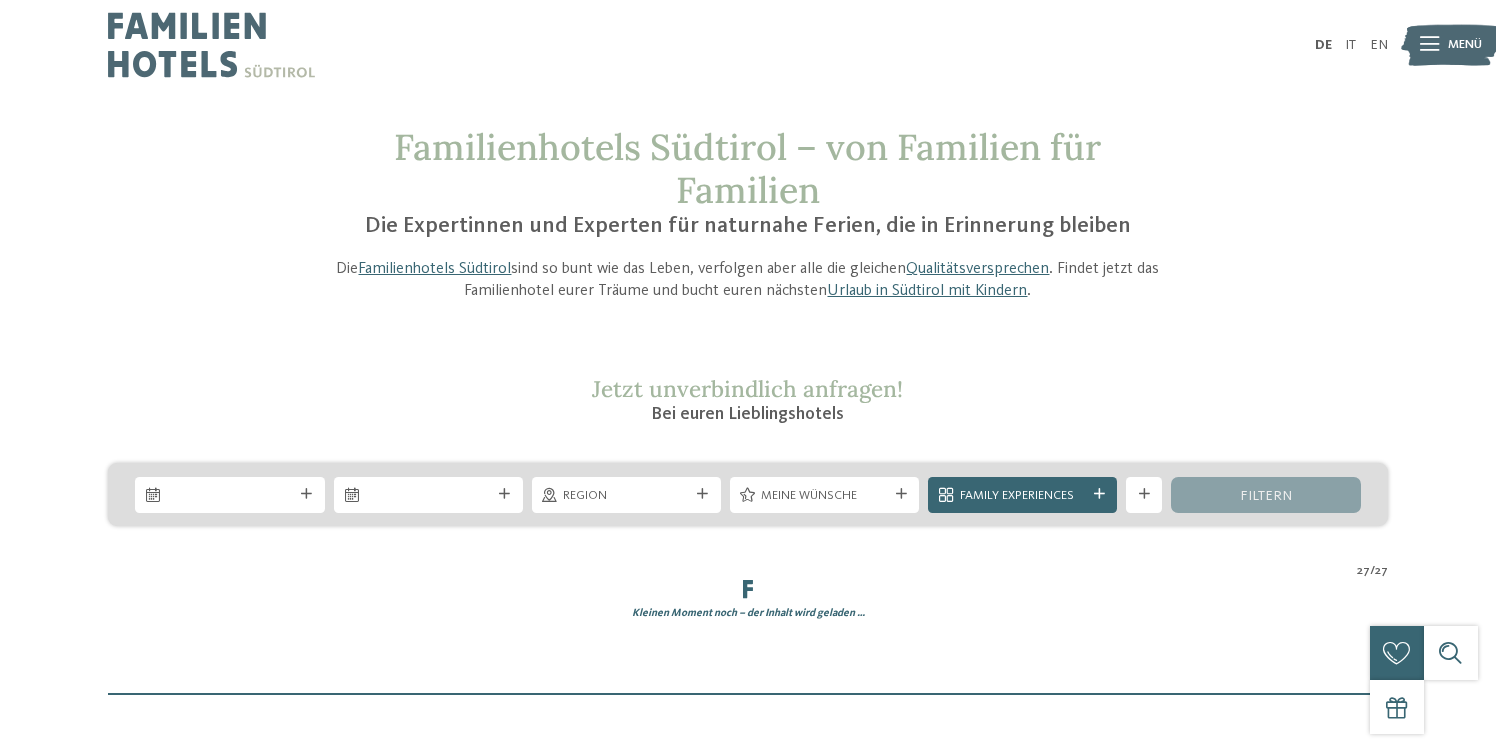 click at bounding box center (211, 45) 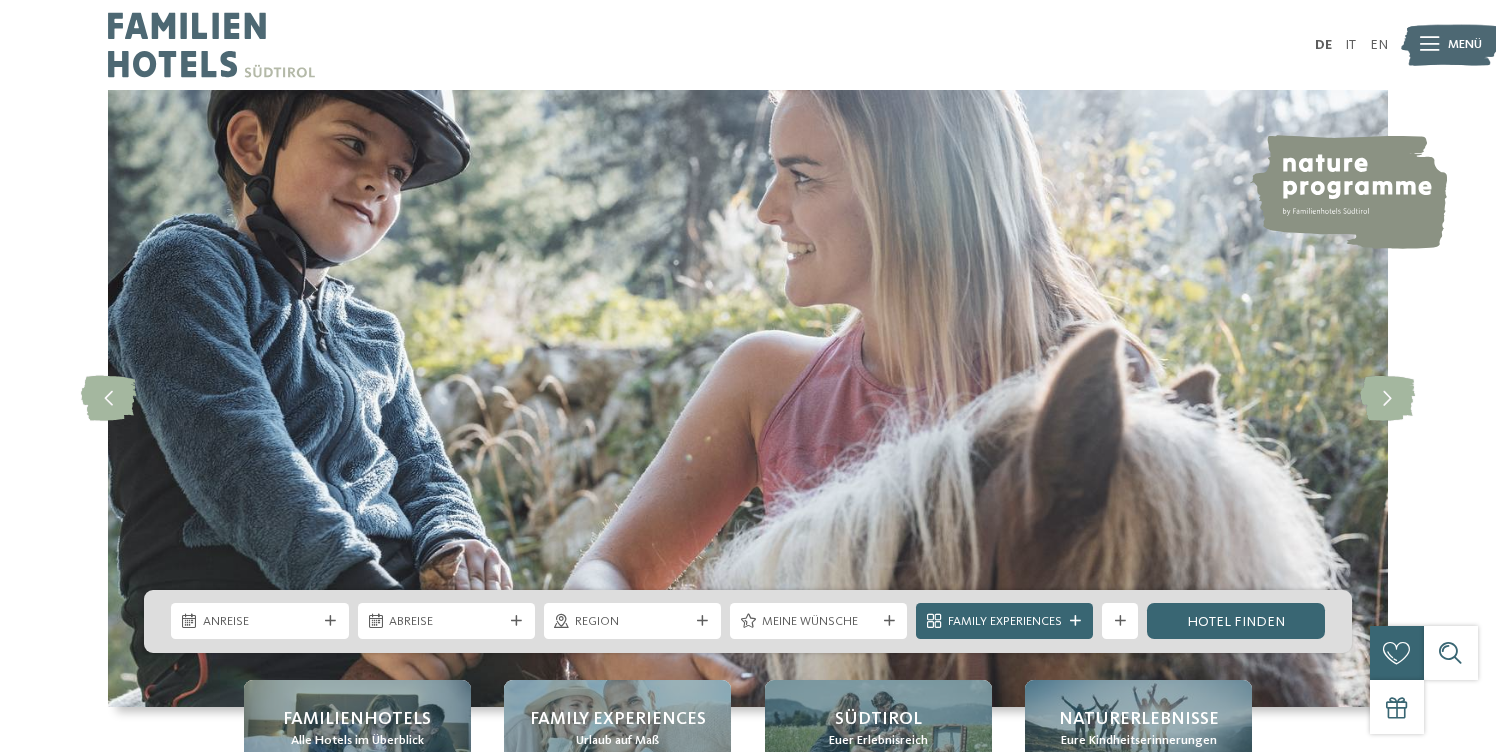 scroll, scrollTop: 0, scrollLeft: 0, axis: both 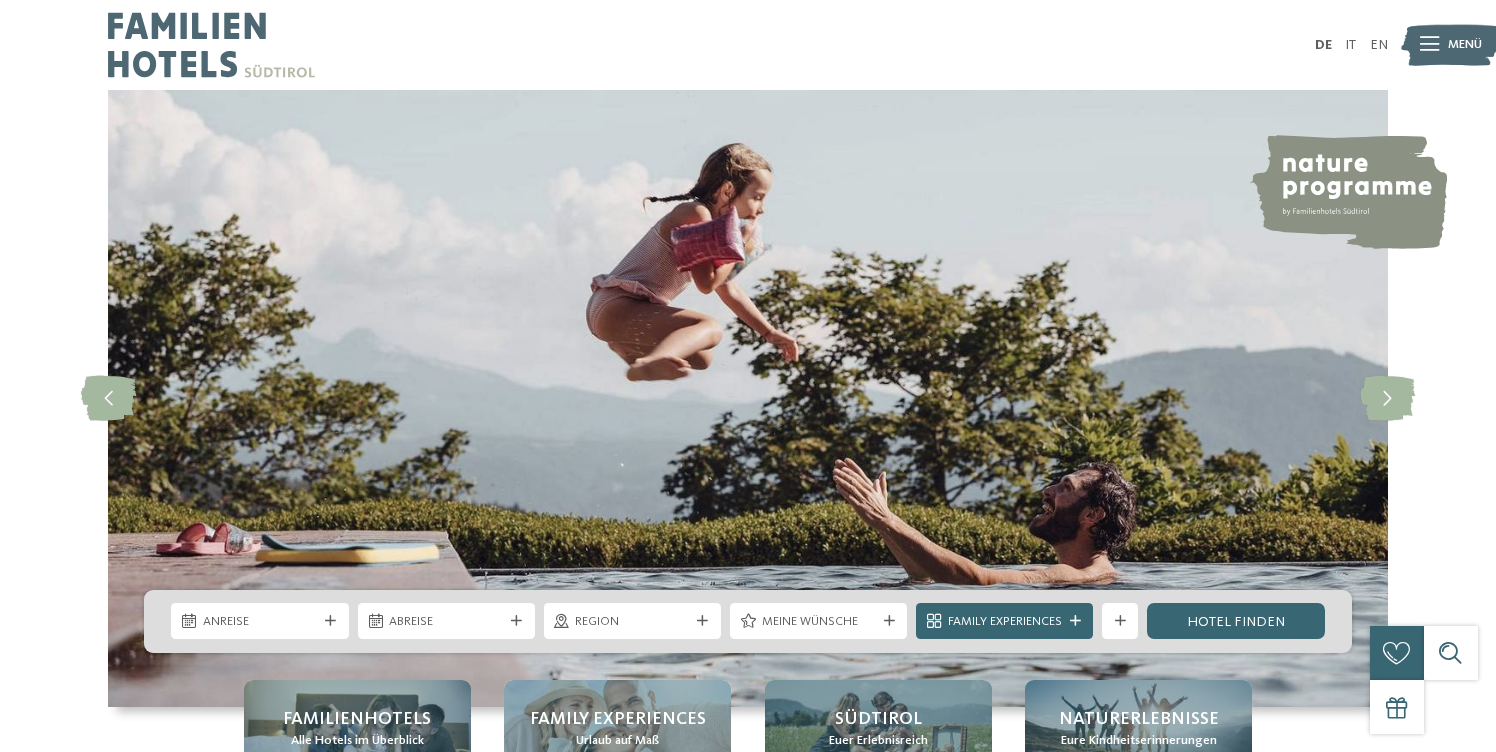 click on "Menü" at bounding box center (1465, 45) 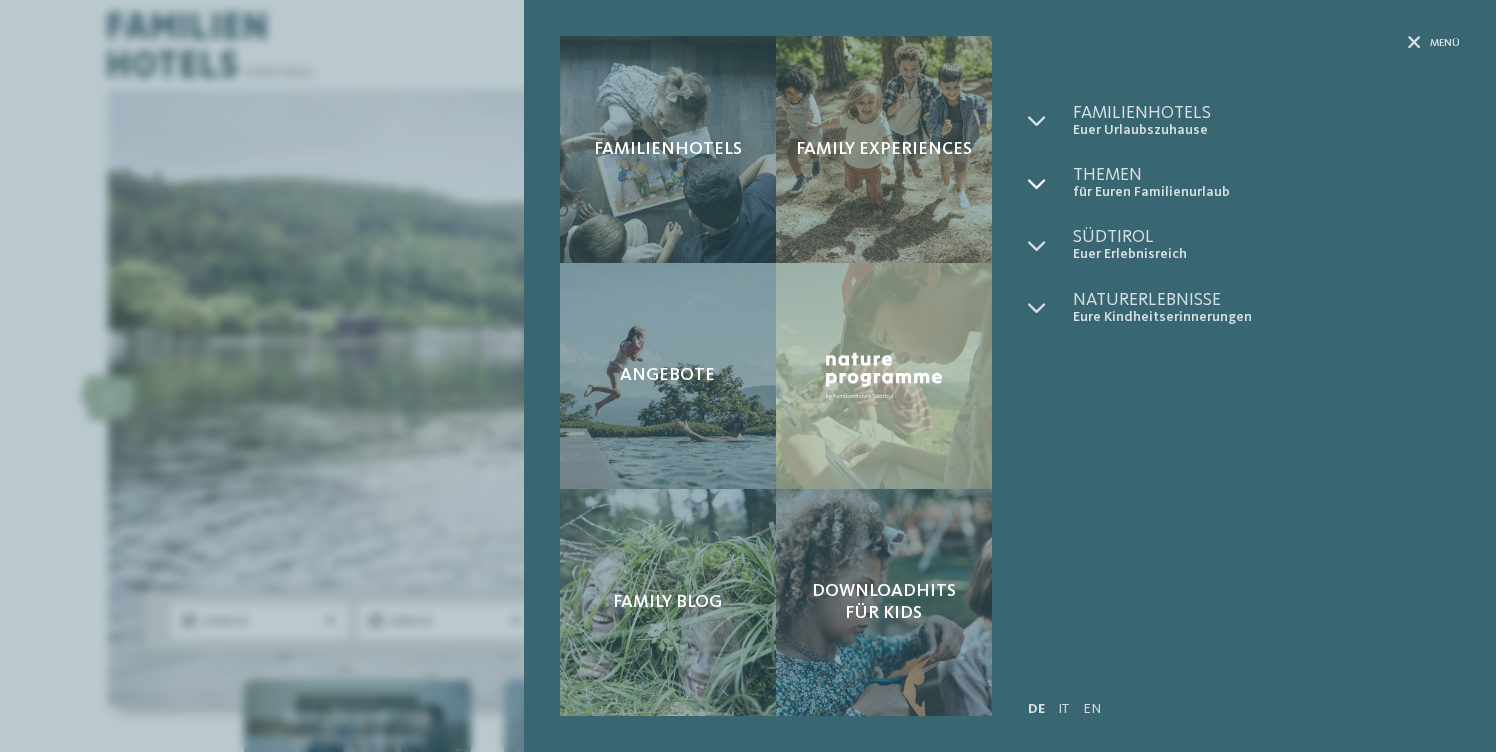 click at bounding box center [1037, 184] 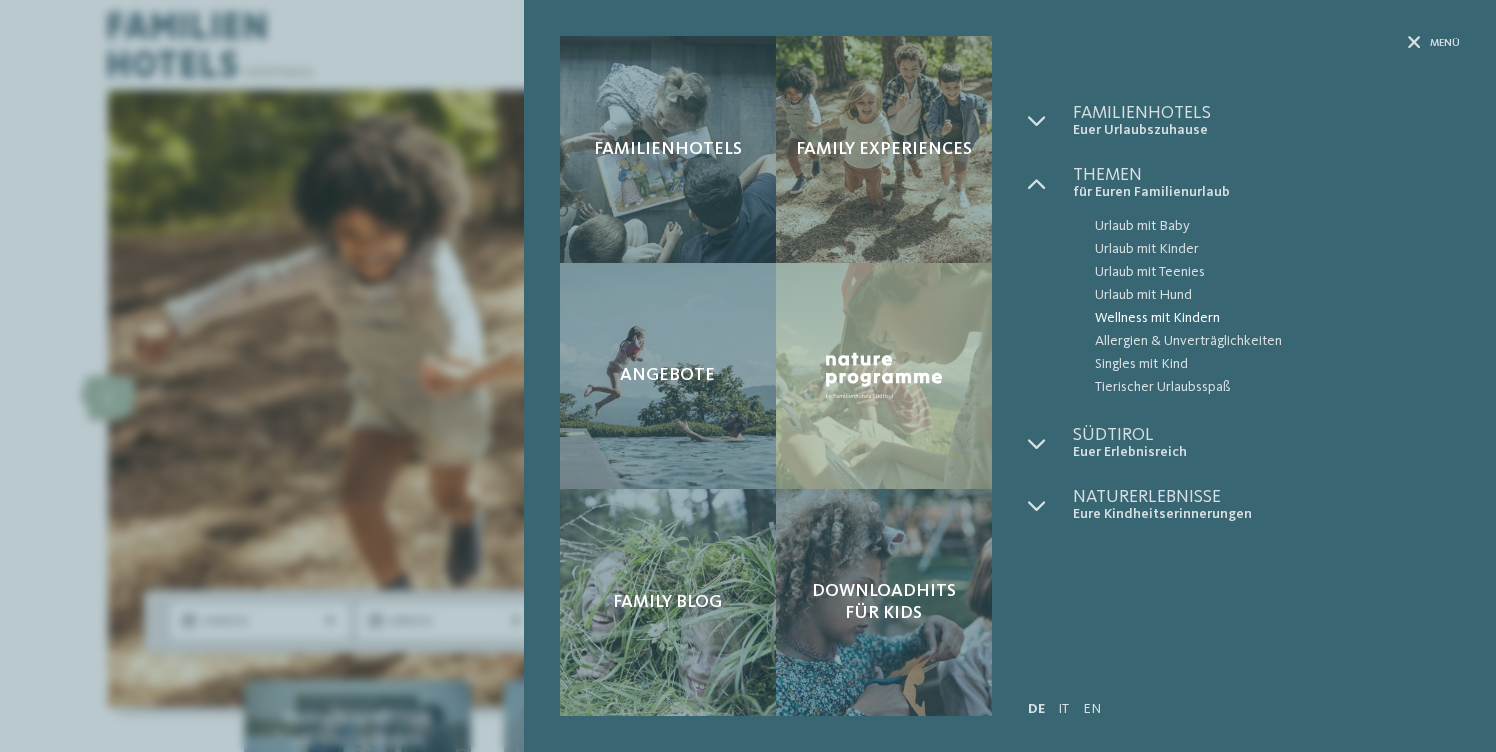 click on "Wellness mit Kindern" at bounding box center [1277, 318] 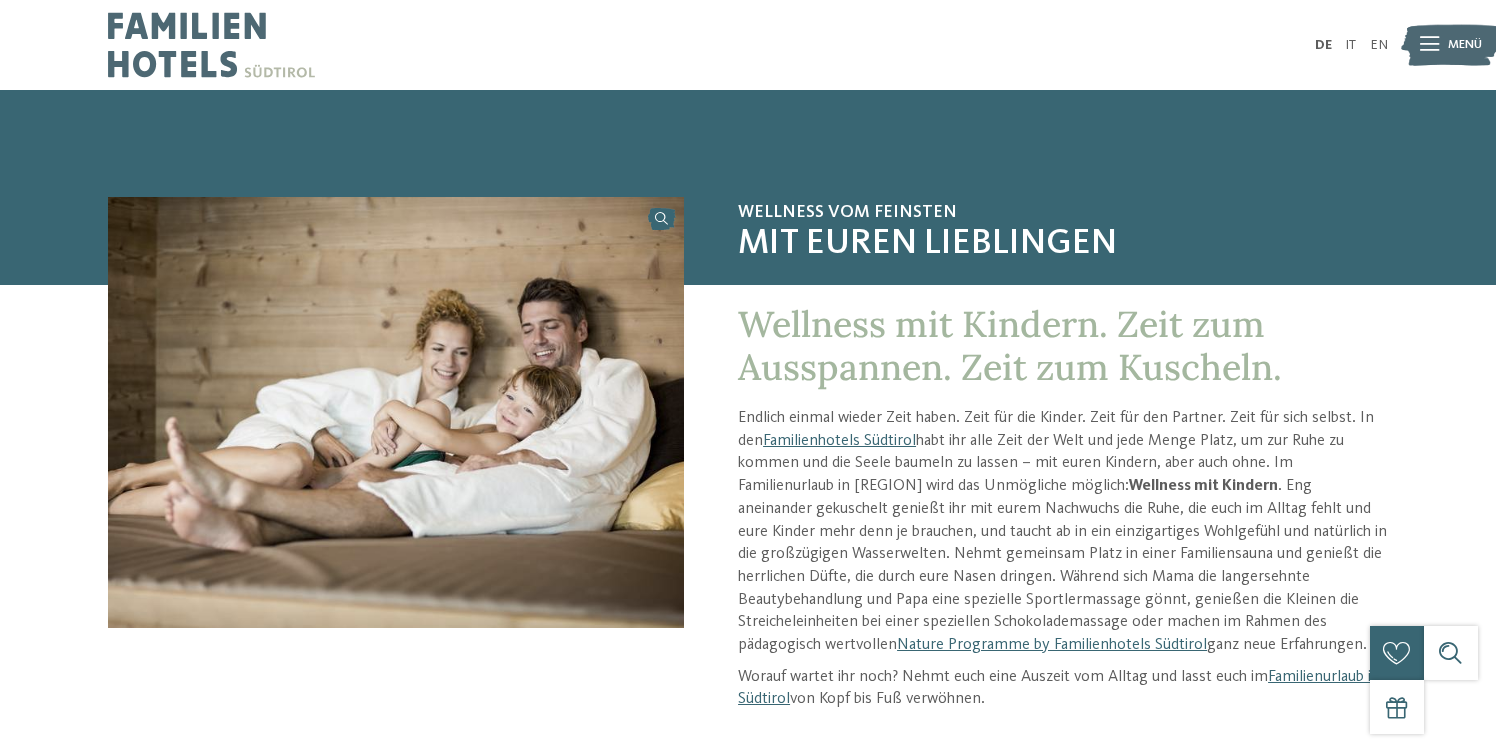 scroll, scrollTop: 0, scrollLeft: 0, axis: both 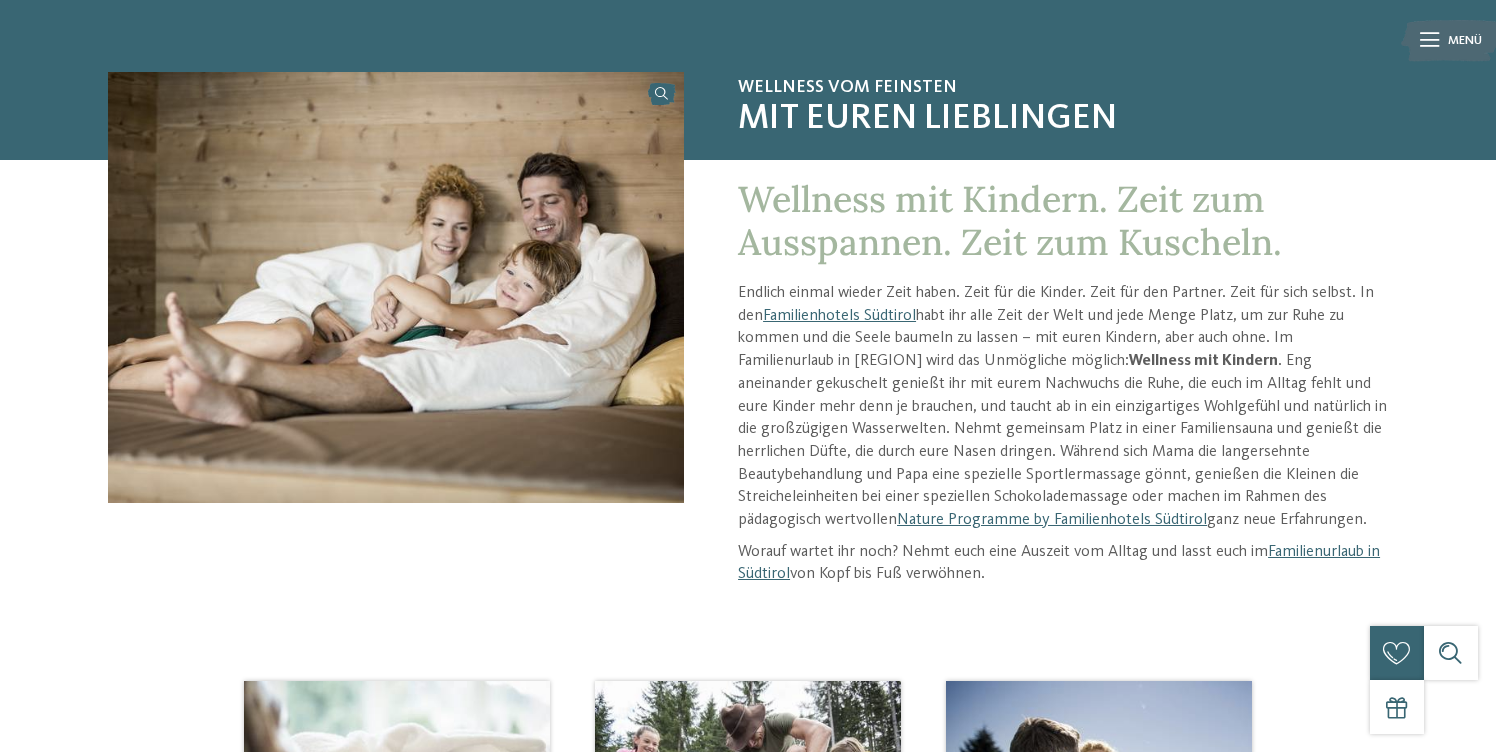 drag, startPoint x: 1030, startPoint y: 583, endPoint x: 767, endPoint y: 128, distance: 525.5416 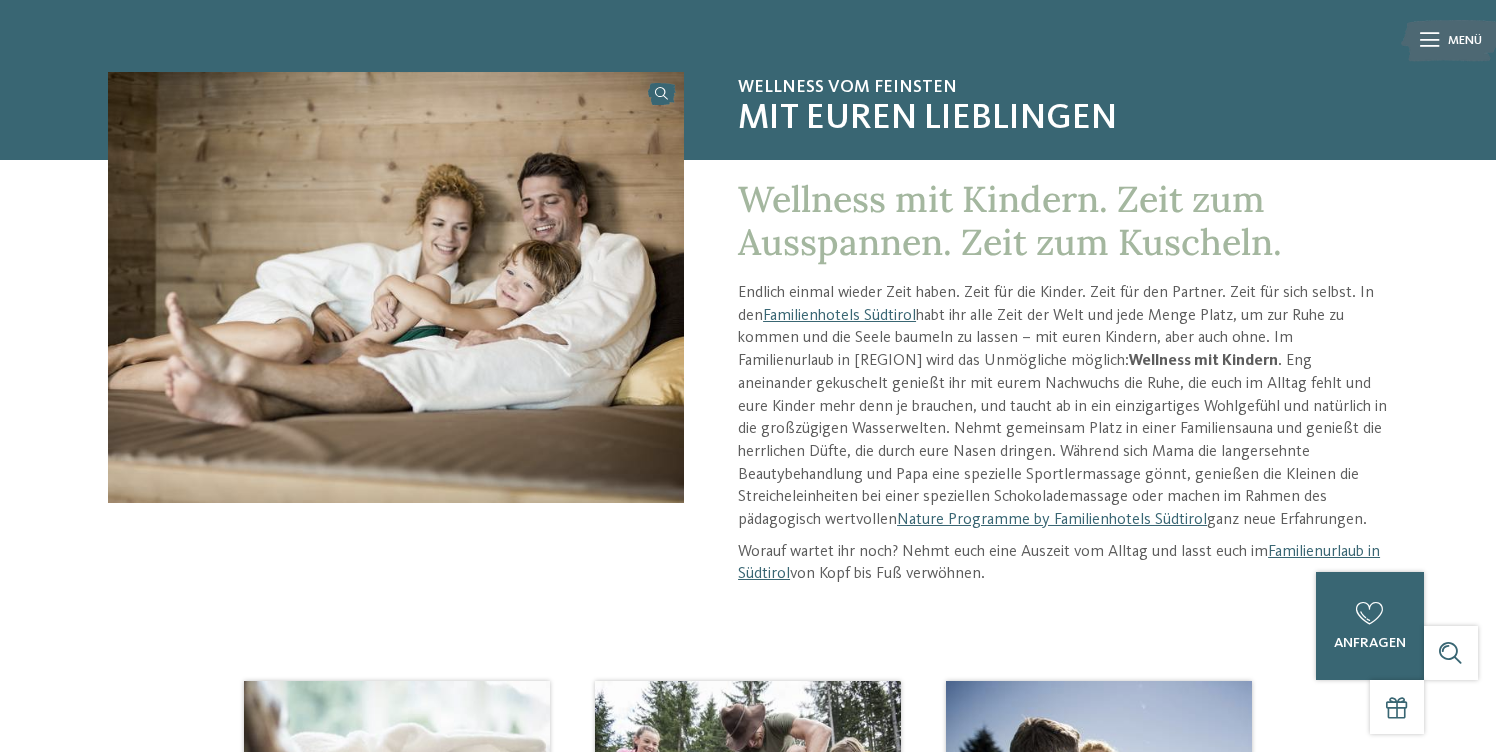 drag, startPoint x: 1042, startPoint y: 584, endPoint x: 732, endPoint y: 189, distance: 502.1205 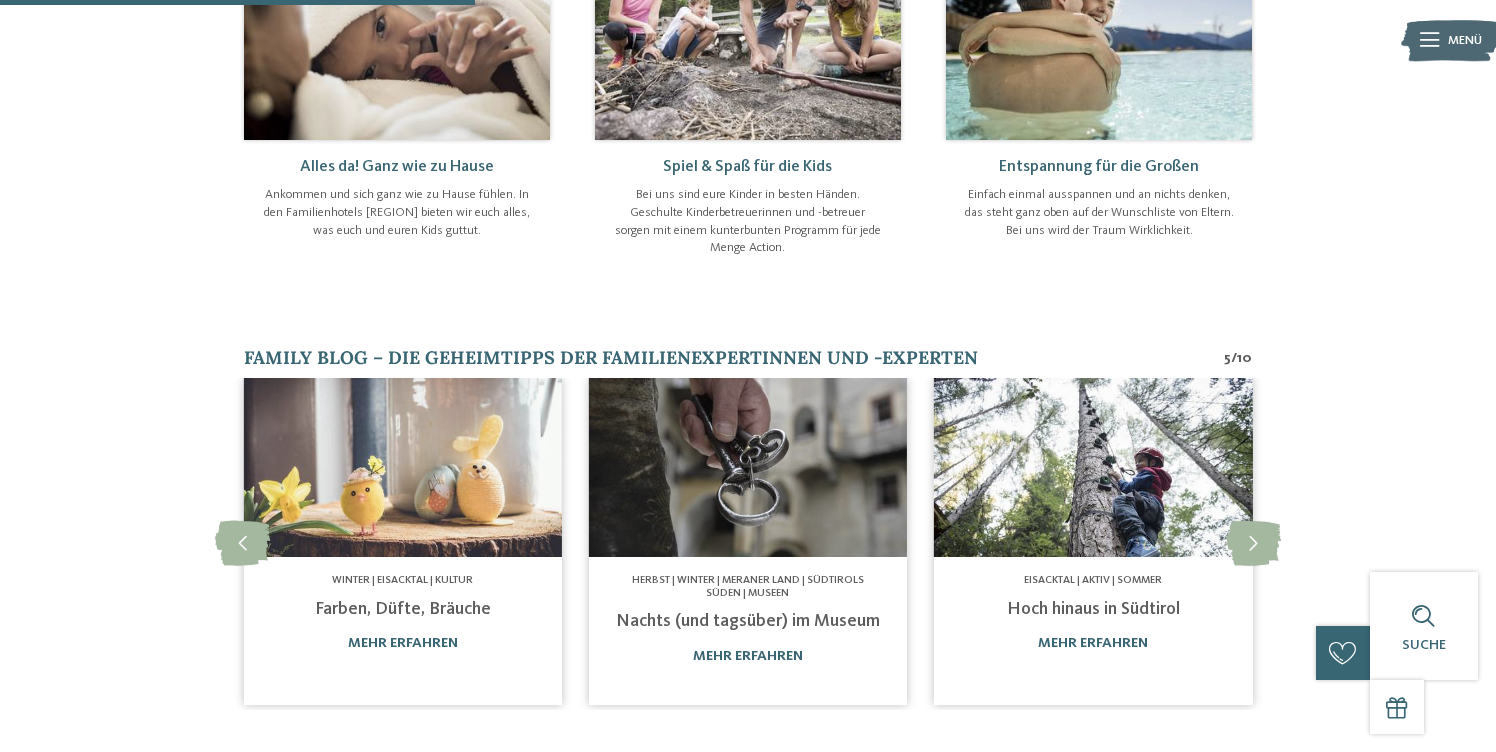 scroll, scrollTop: 949, scrollLeft: 0, axis: vertical 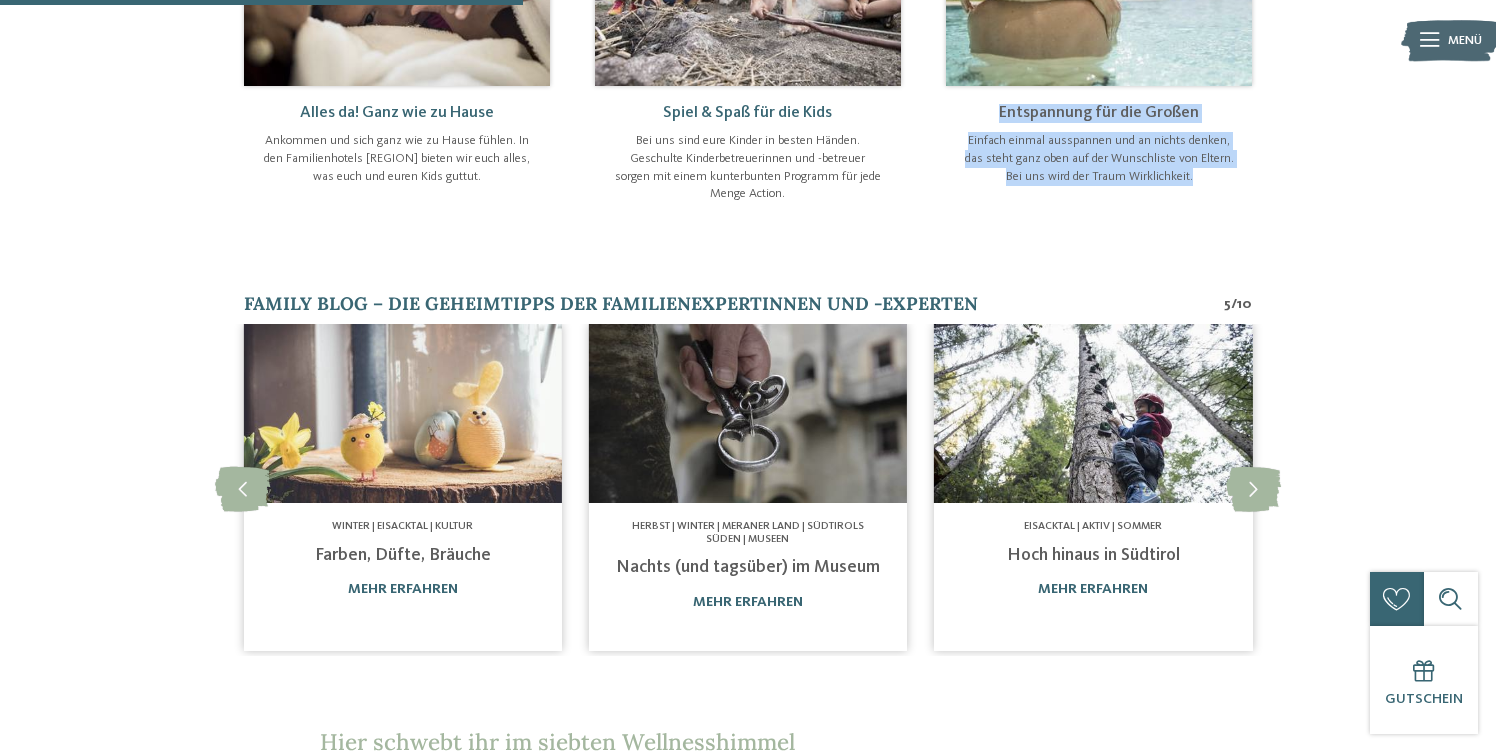 drag, startPoint x: 1244, startPoint y: 179, endPoint x: 1035, endPoint y: 92, distance: 226.38463 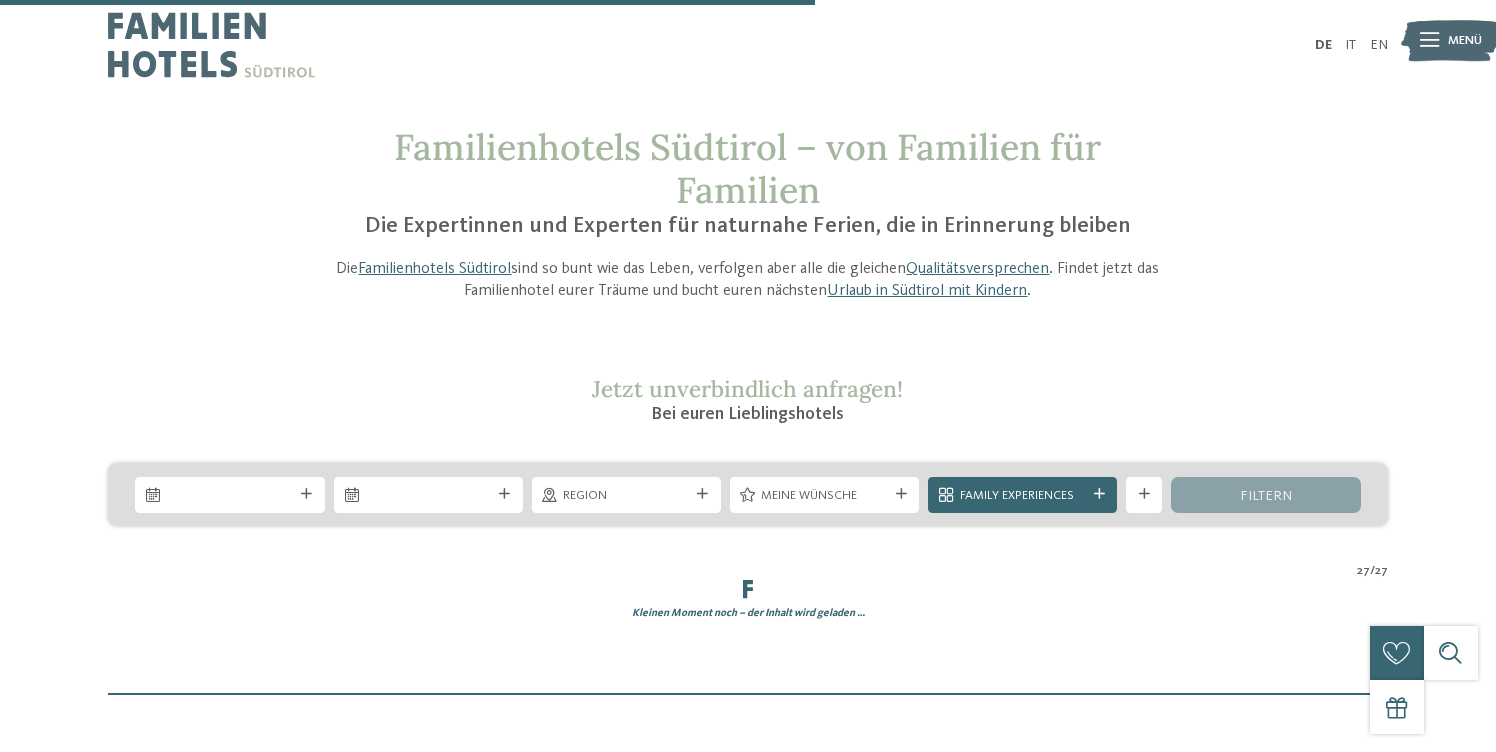scroll, scrollTop: 921, scrollLeft: 0, axis: vertical 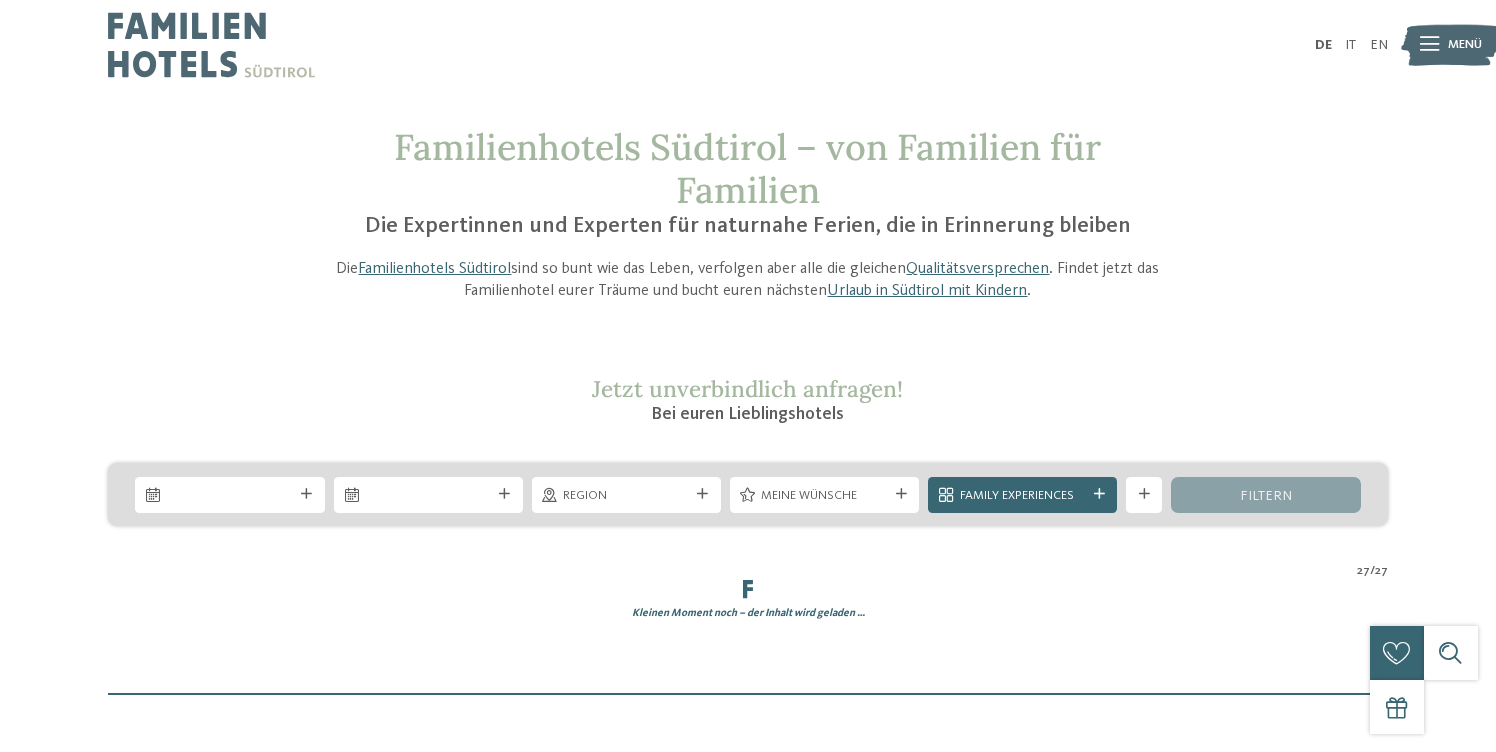 click at bounding box center [1429, 45] 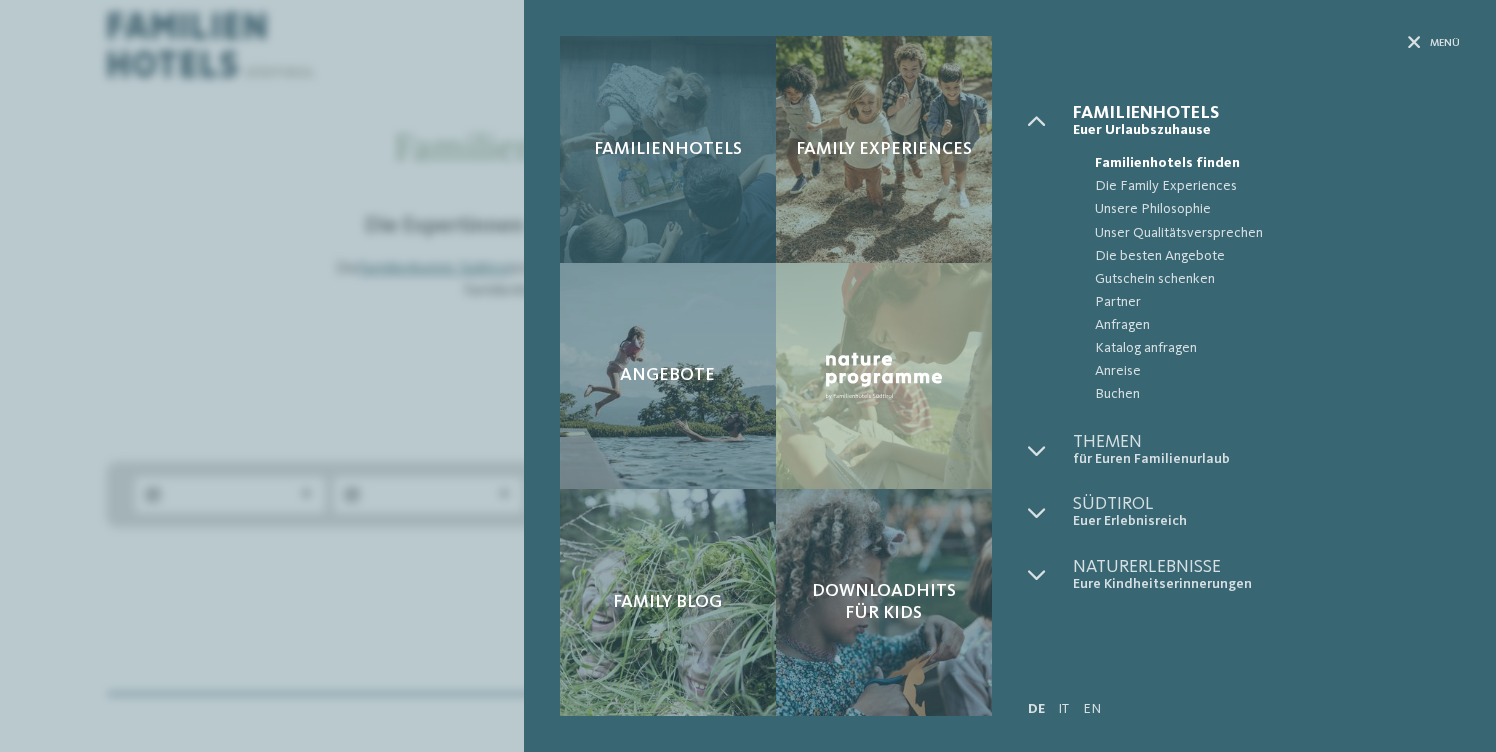 click on "Familienhotels" at bounding box center [668, 150] 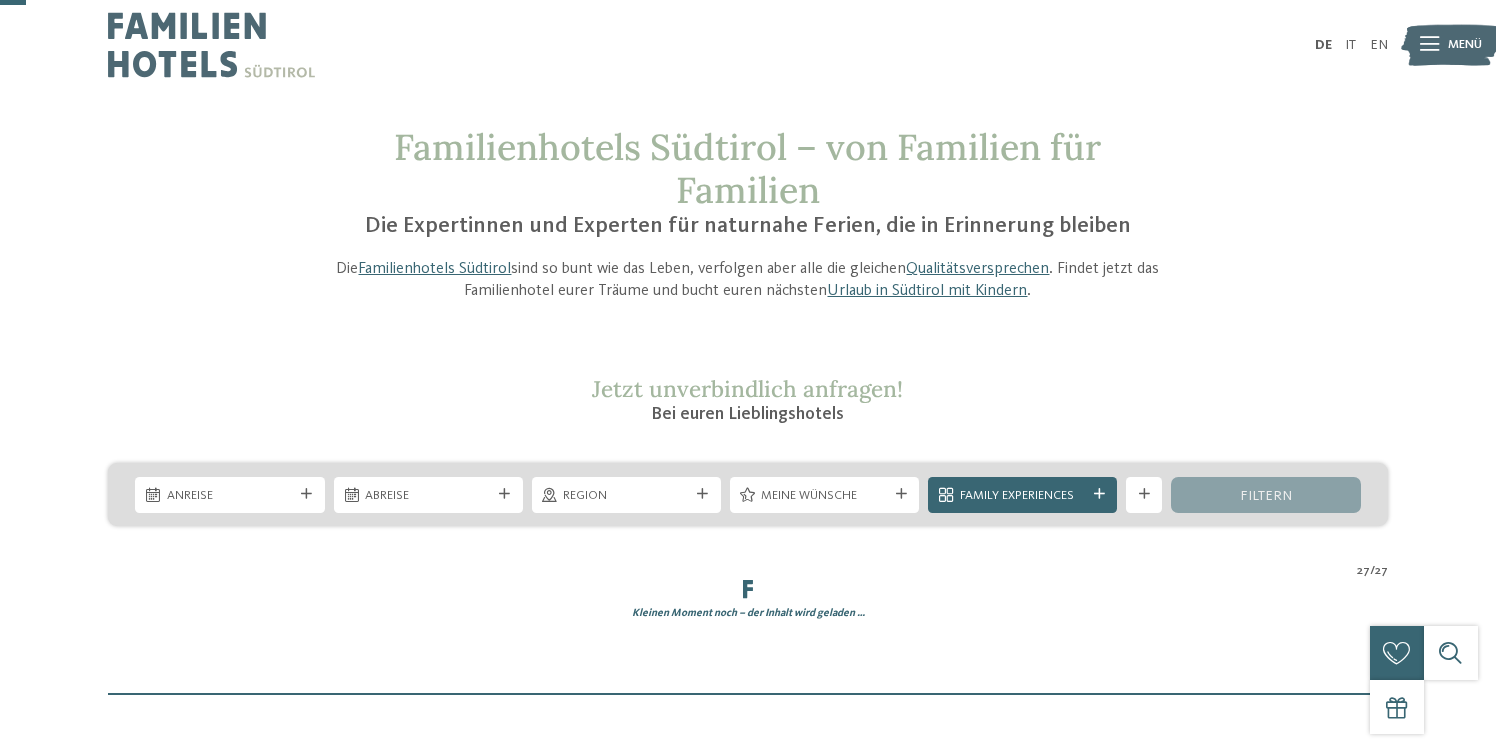 scroll, scrollTop: 198, scrollLeft: 0, axis: vertical 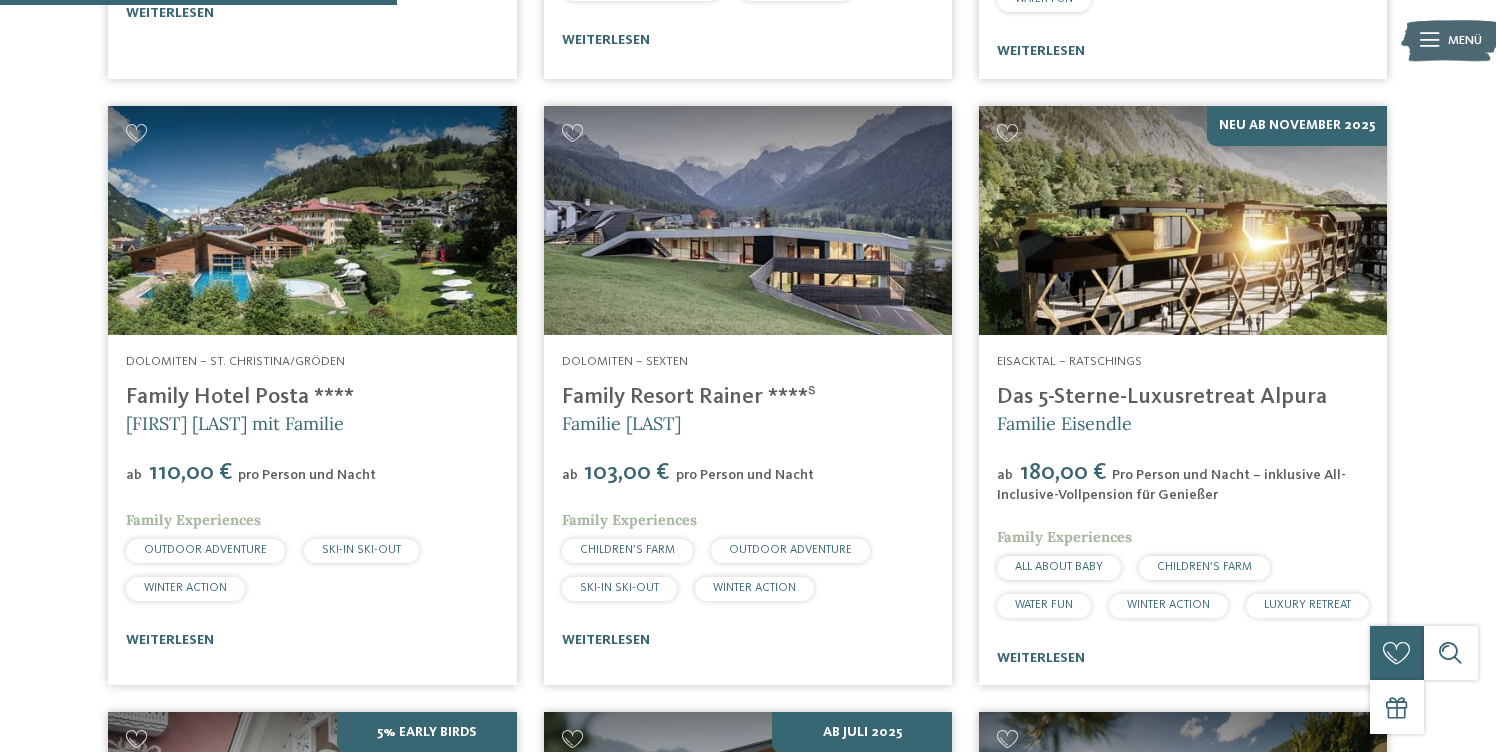click on "Das 5-Sterne-Luxusretreat Alpura" at bounding box center (1162, 397) 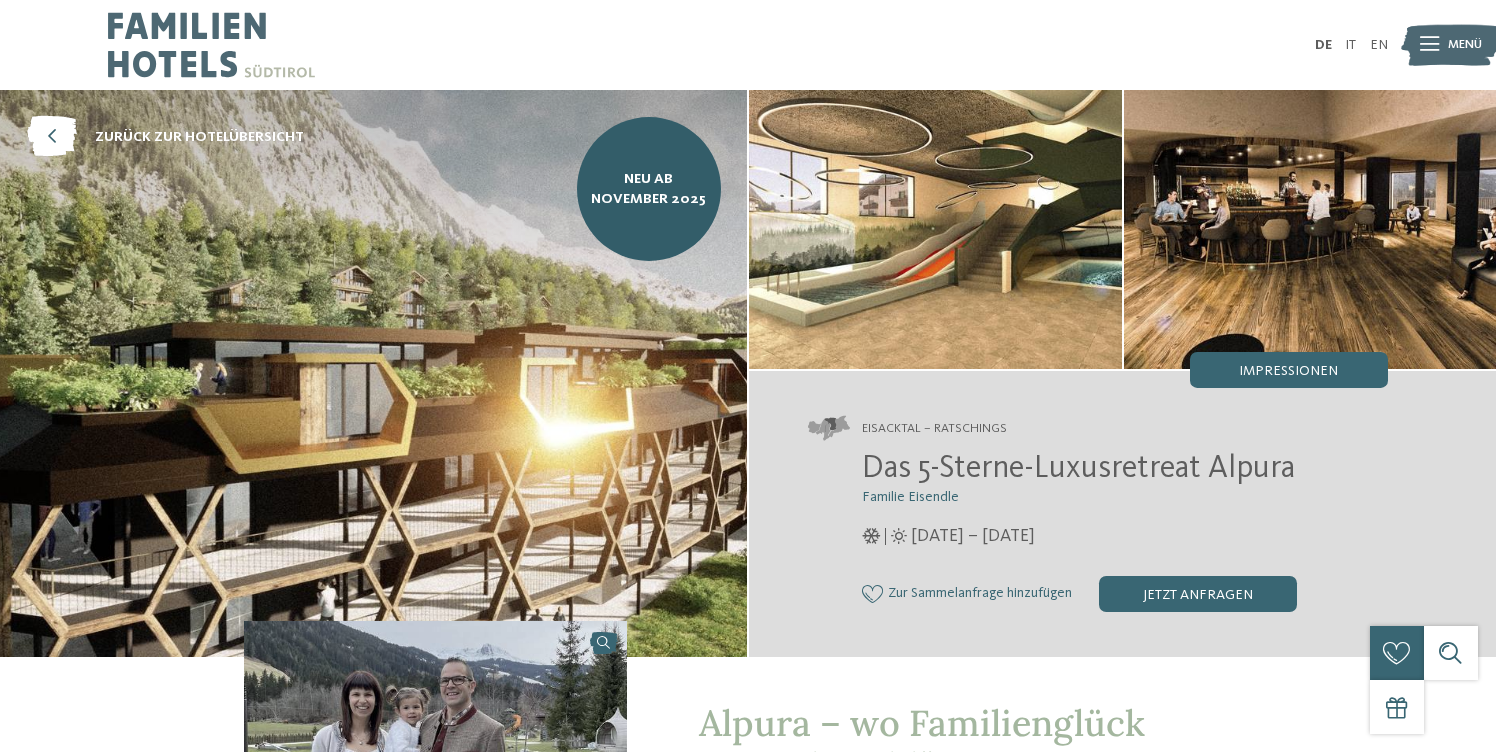 scroll, scrollTop: 0, scrollLeft: 0, axis: both 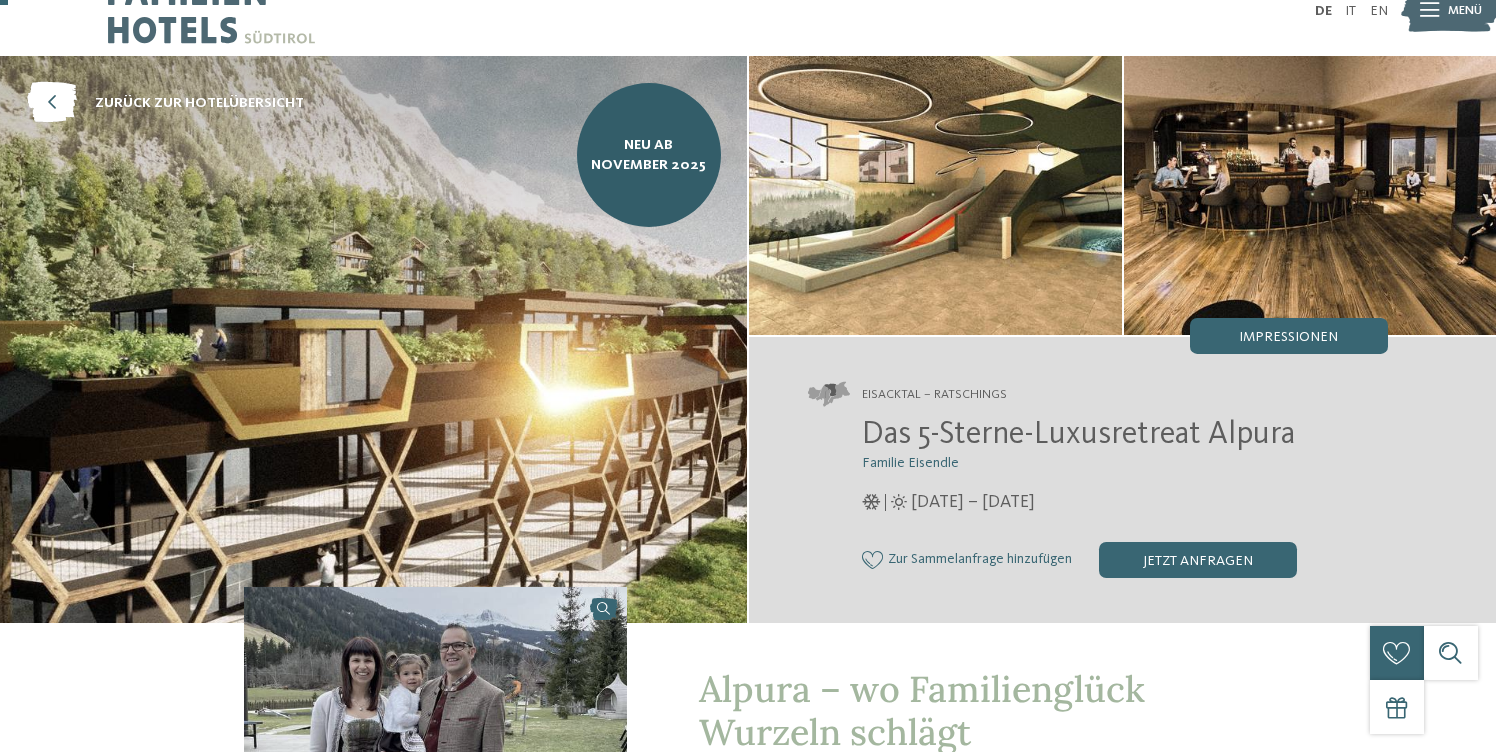 click at bounding box center (935, 195) 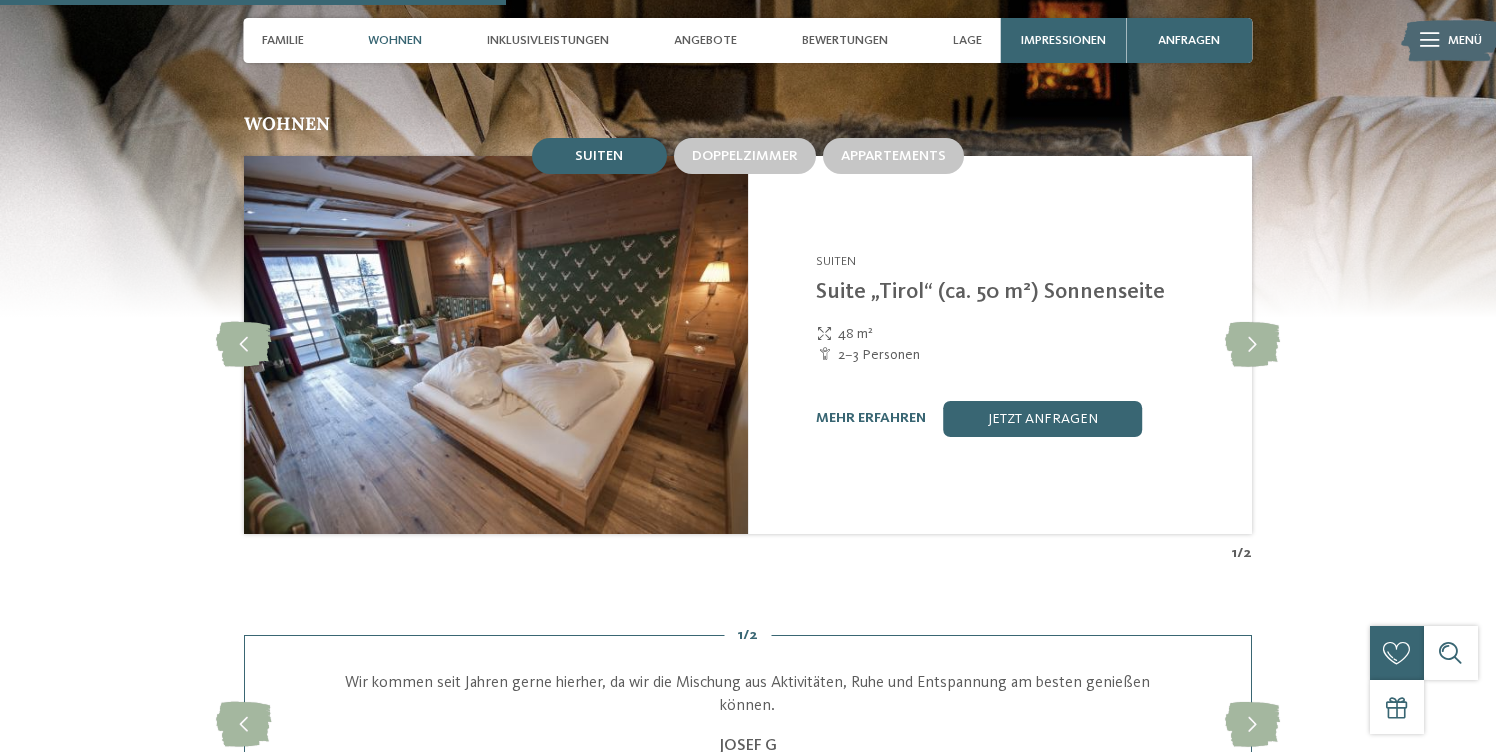 scroll, scrollTop: 2270, scrollLeft: 0, axis: vertical 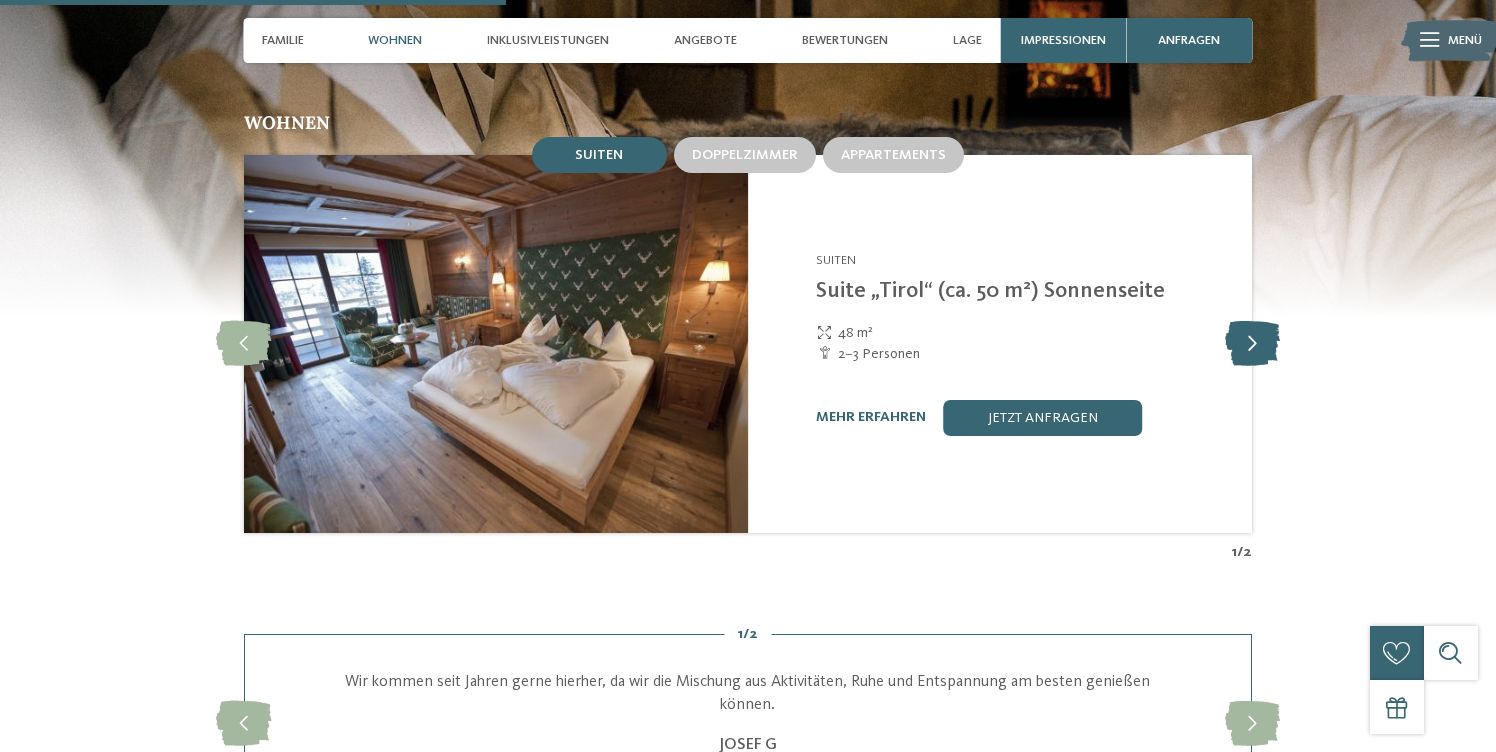 click at bounding box center [1252, 343] 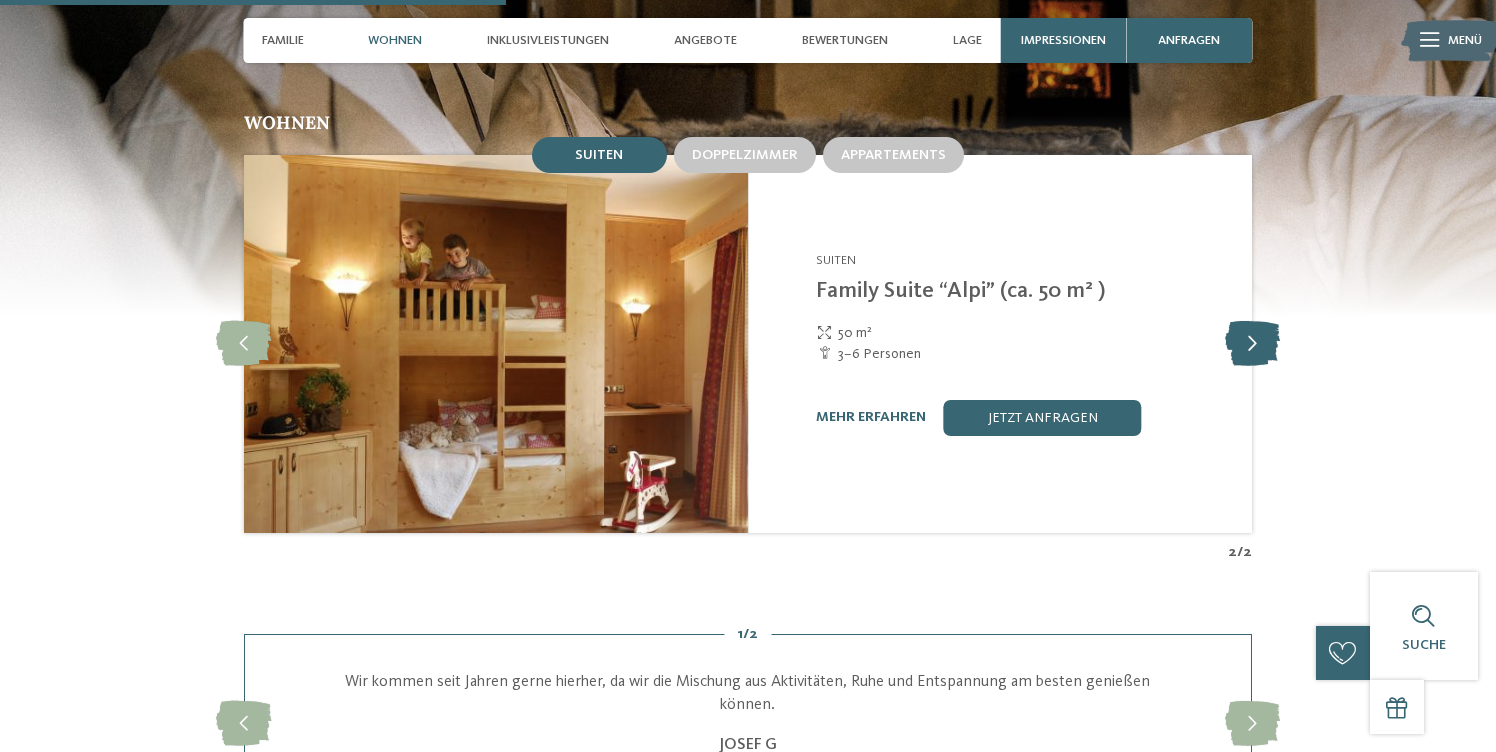 click at bounding box center [1252, 343] 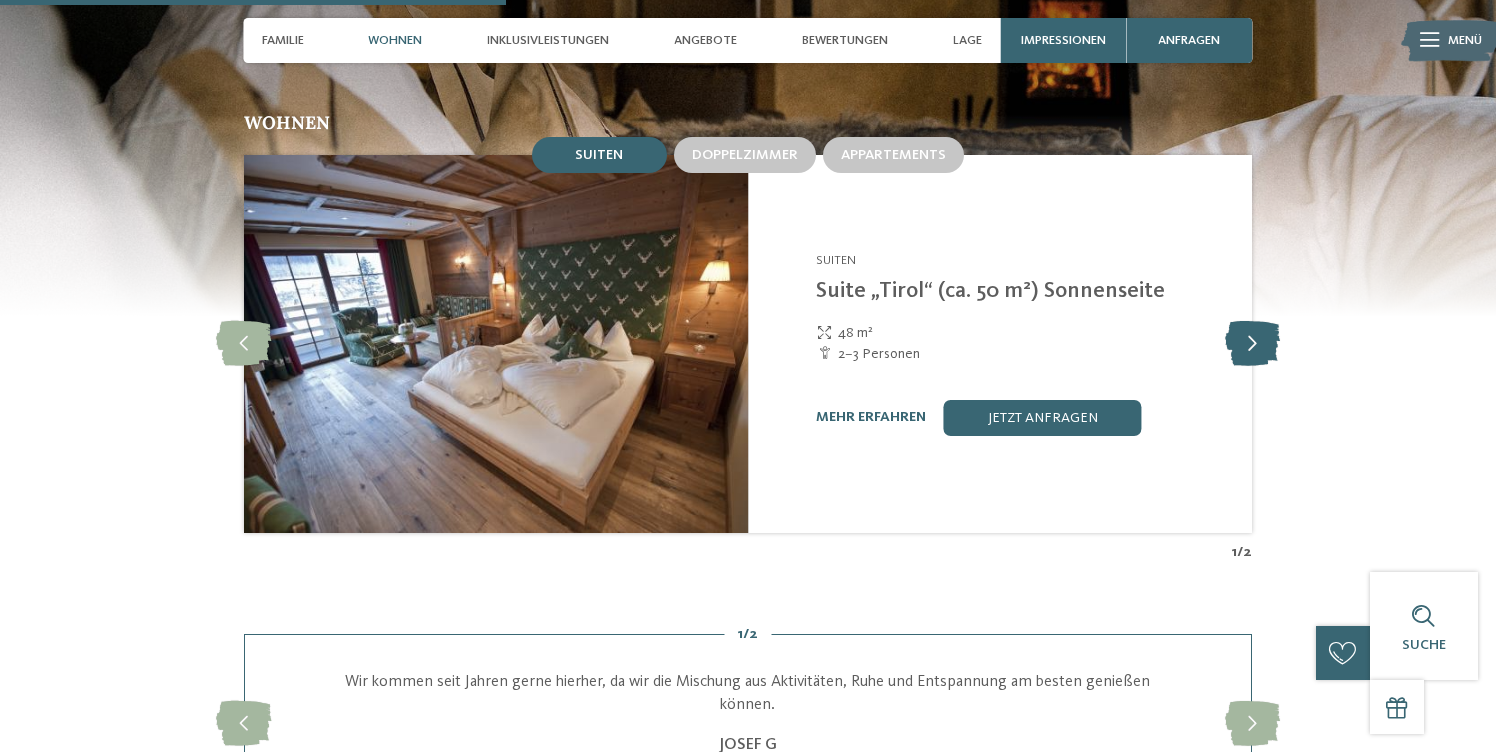 click at bounding box center [1252, 343] 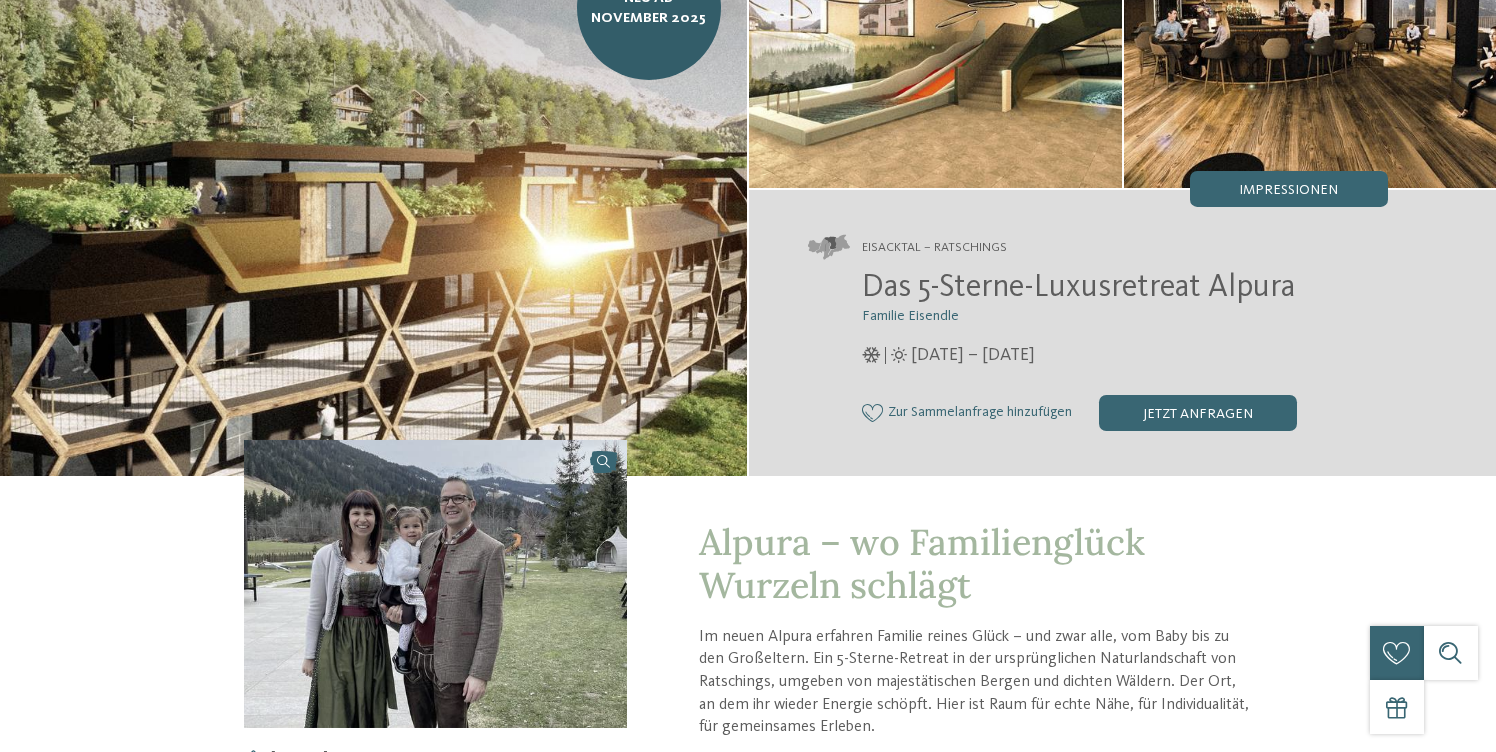scroll, scrollTop: 0, scrollLeft: 0, axis: both 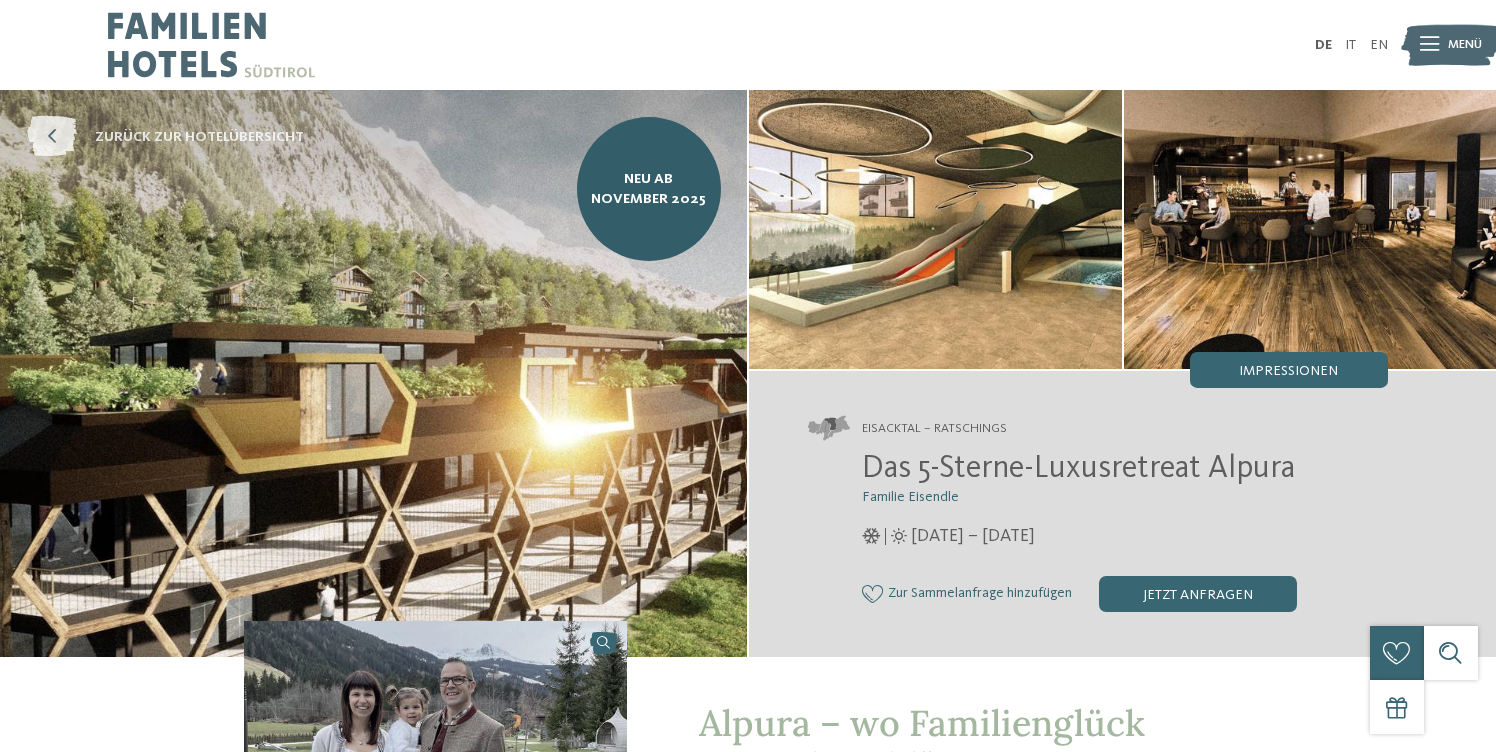 click at bounding box center [52, 137] 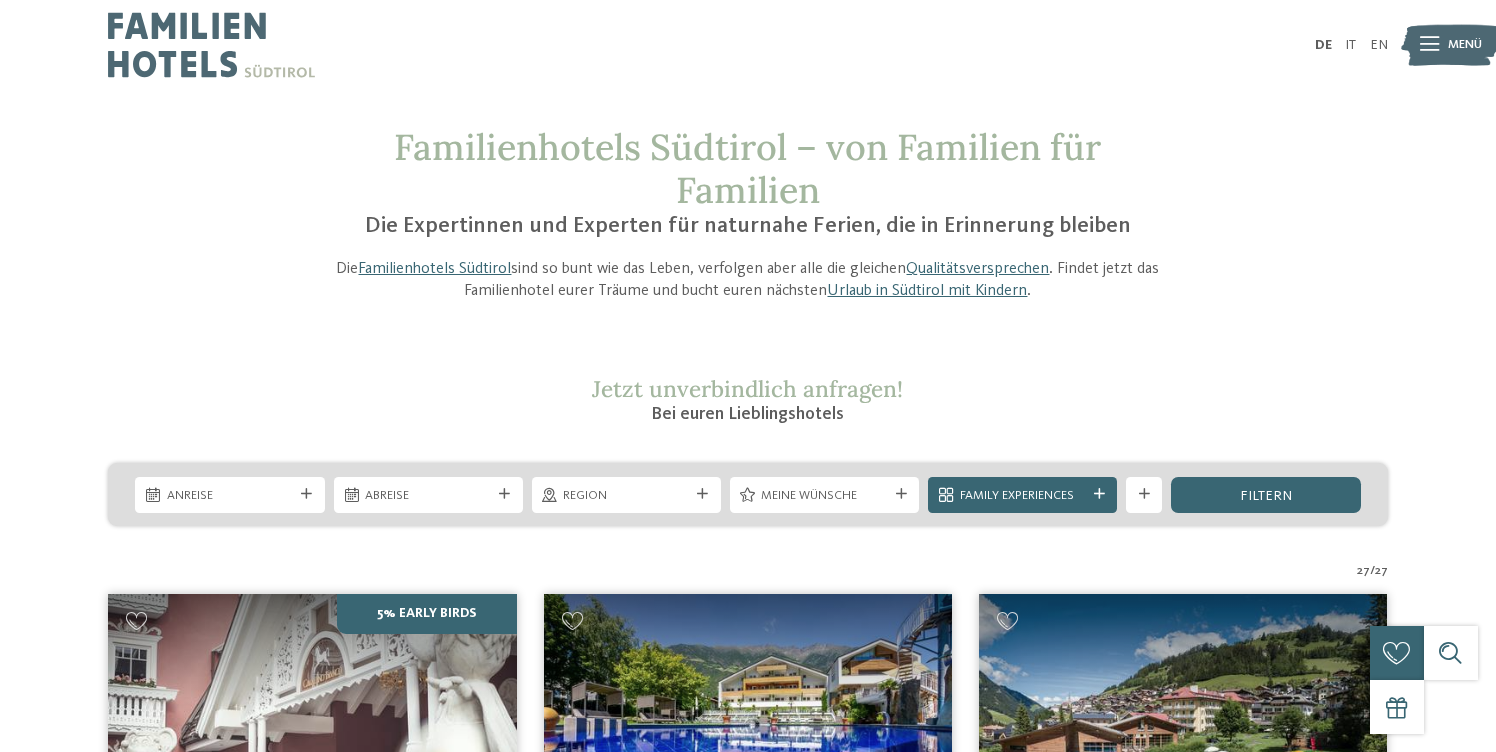 scroll, scrollTop: 0, scrollLeft: 0, axis: both 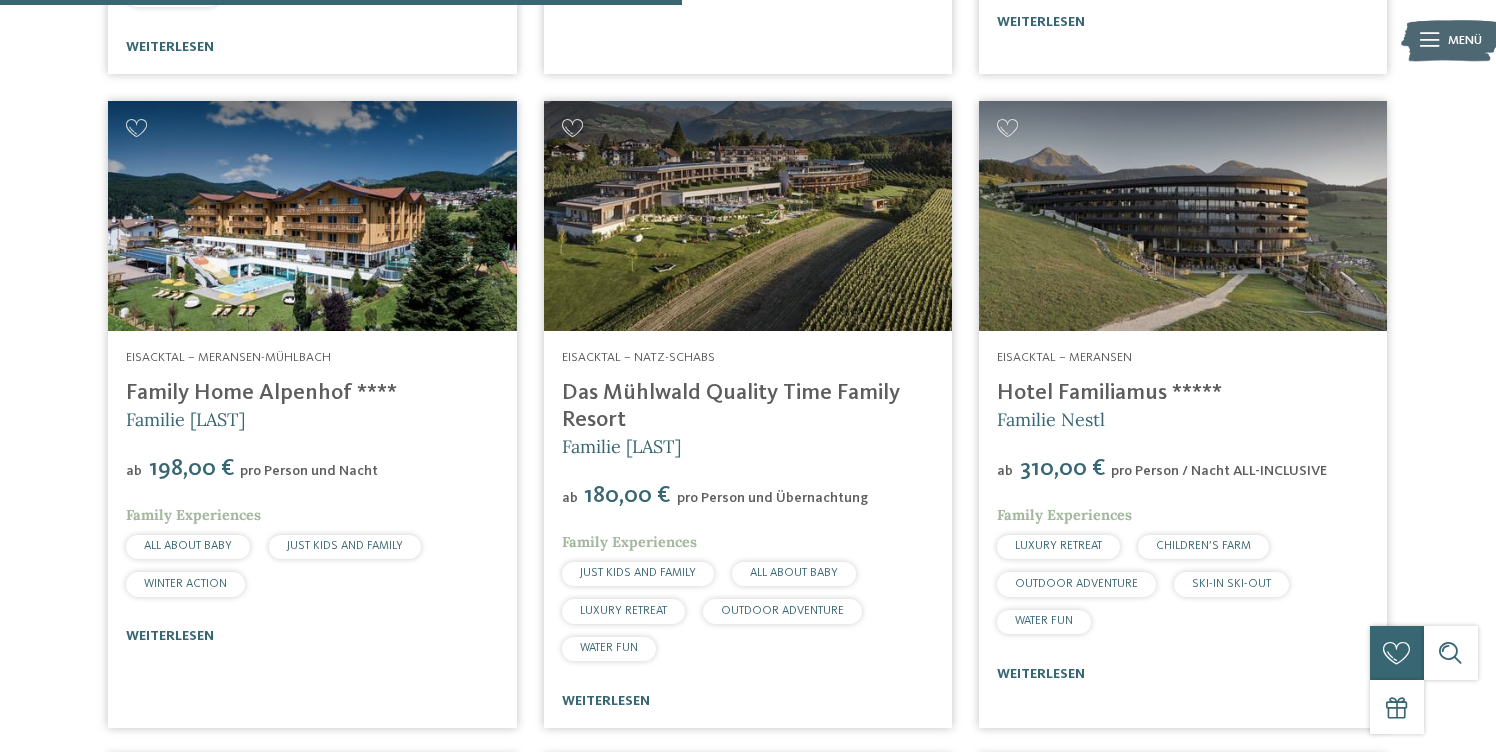 click on "Das Mühlwald Quality Time Family Resort" at bounding box center (731, 406) 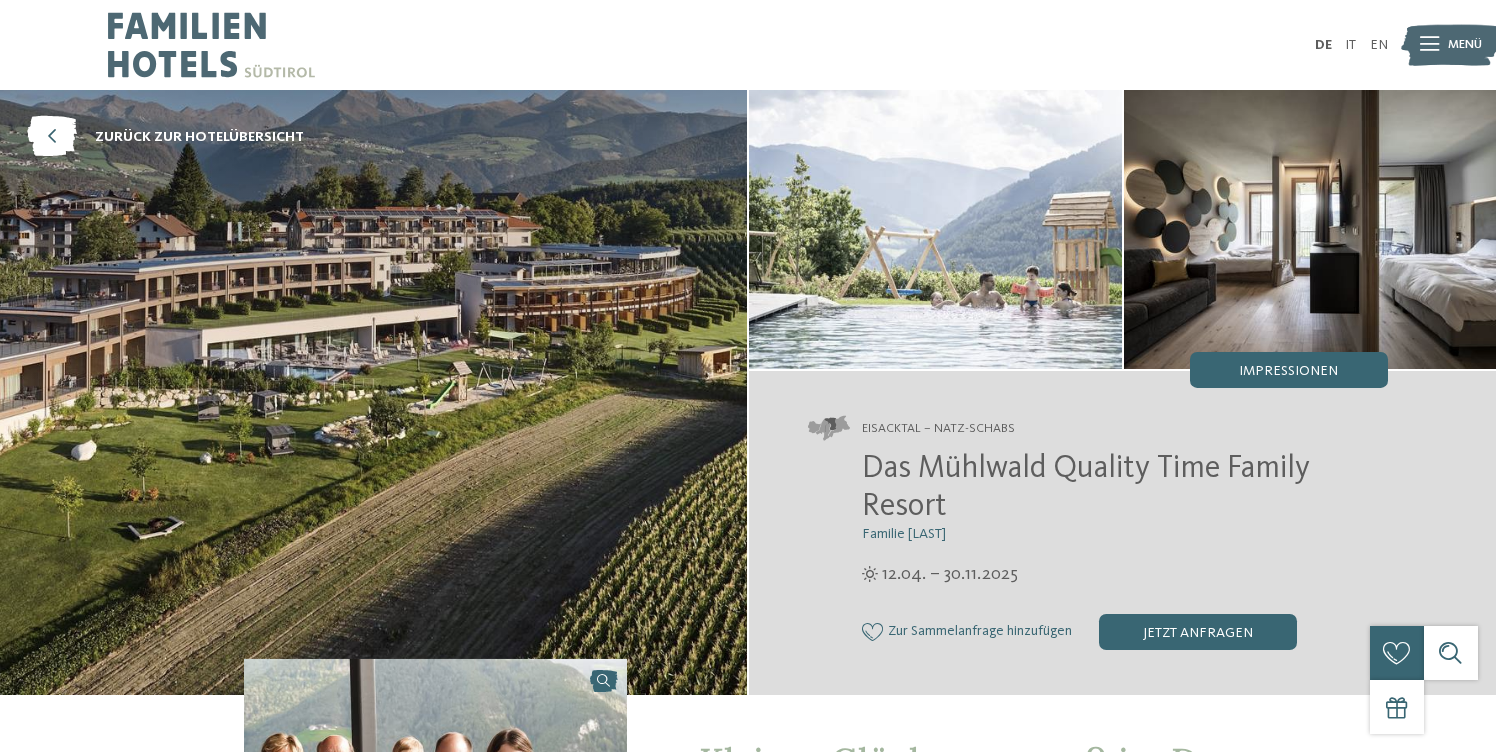 scroll, scrollTop: 0, scrollLeft: 0, axis: both 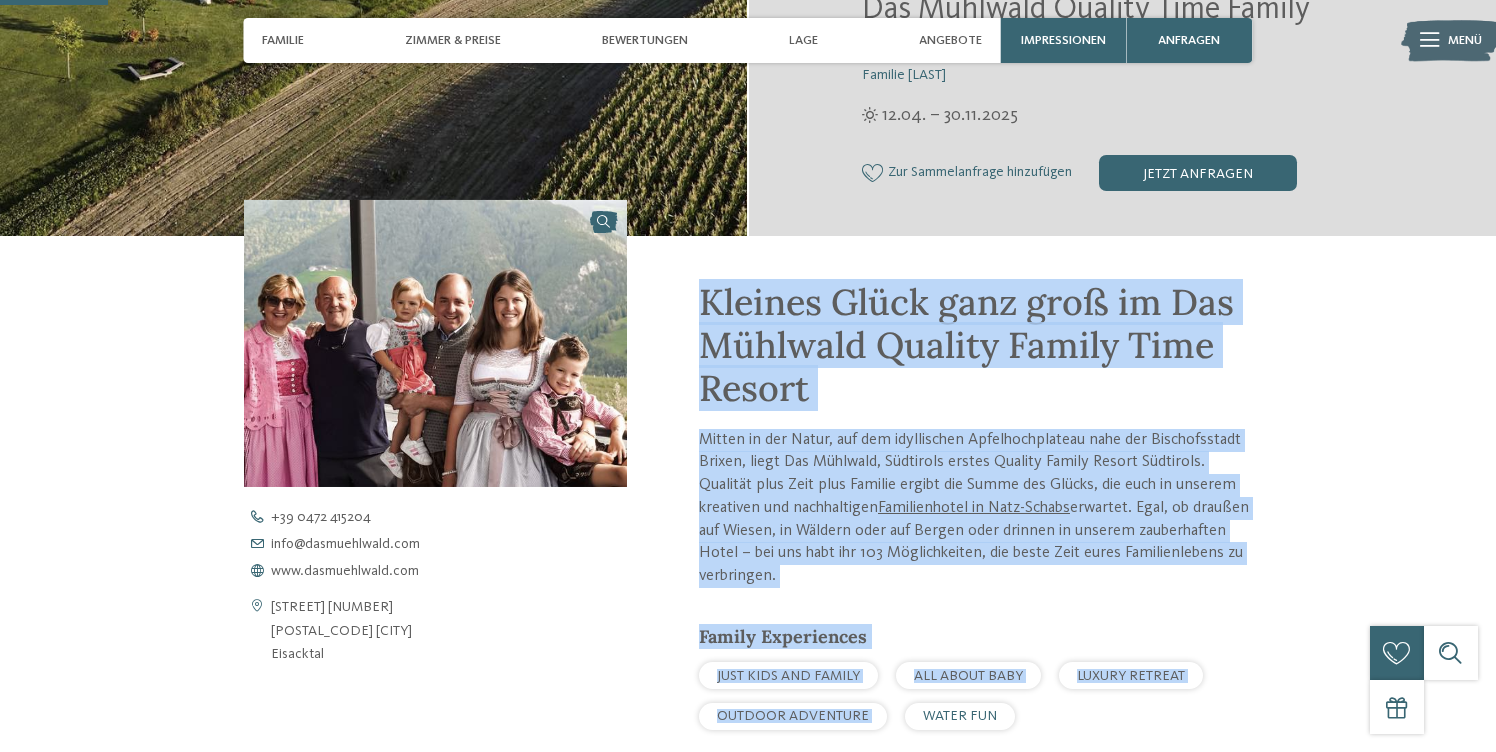drag, startPoint x: 700, startPoint y: 305, endPoint x: 893, endPoint y: 718, distance: 455.8706 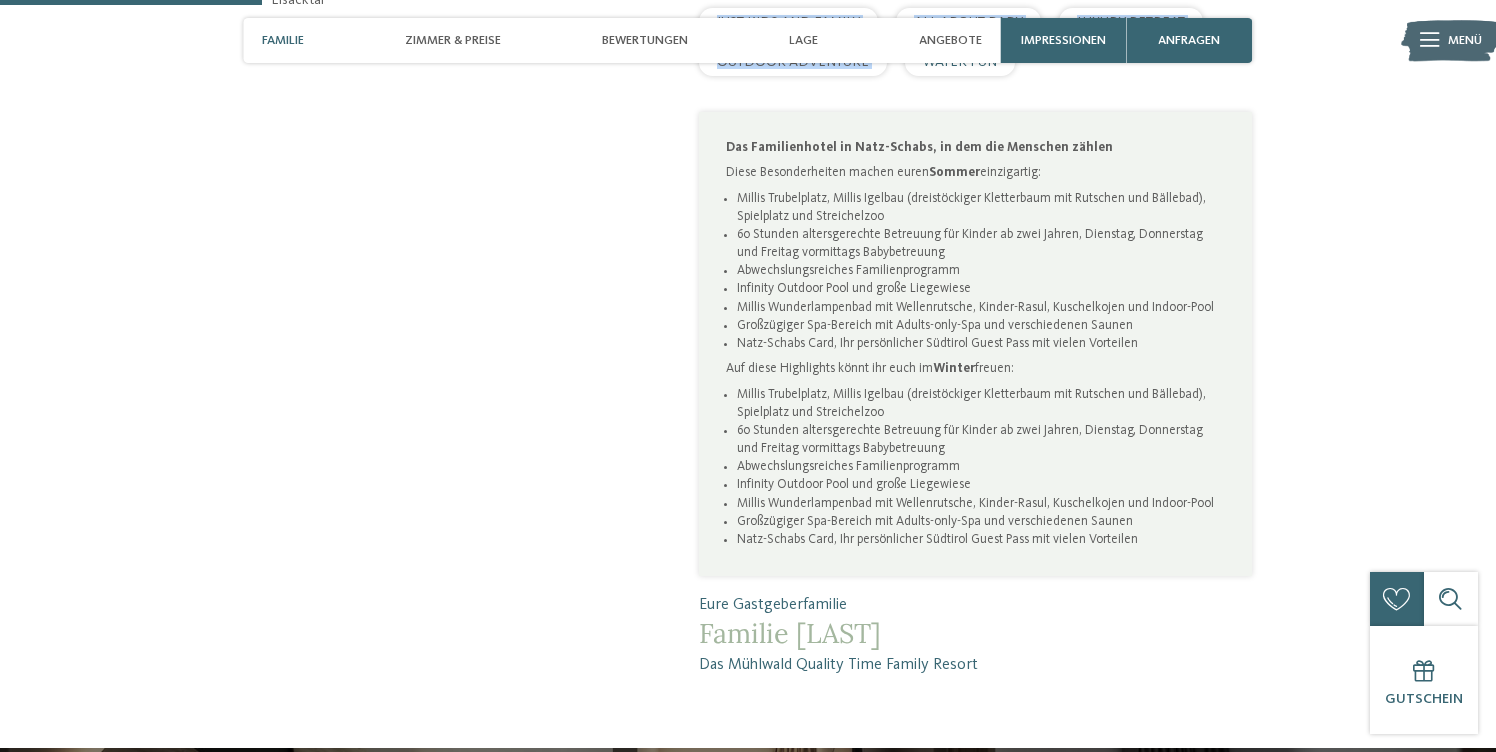 scroll, scrollTop: 1099, scrollLeft: 0, axis: vertical 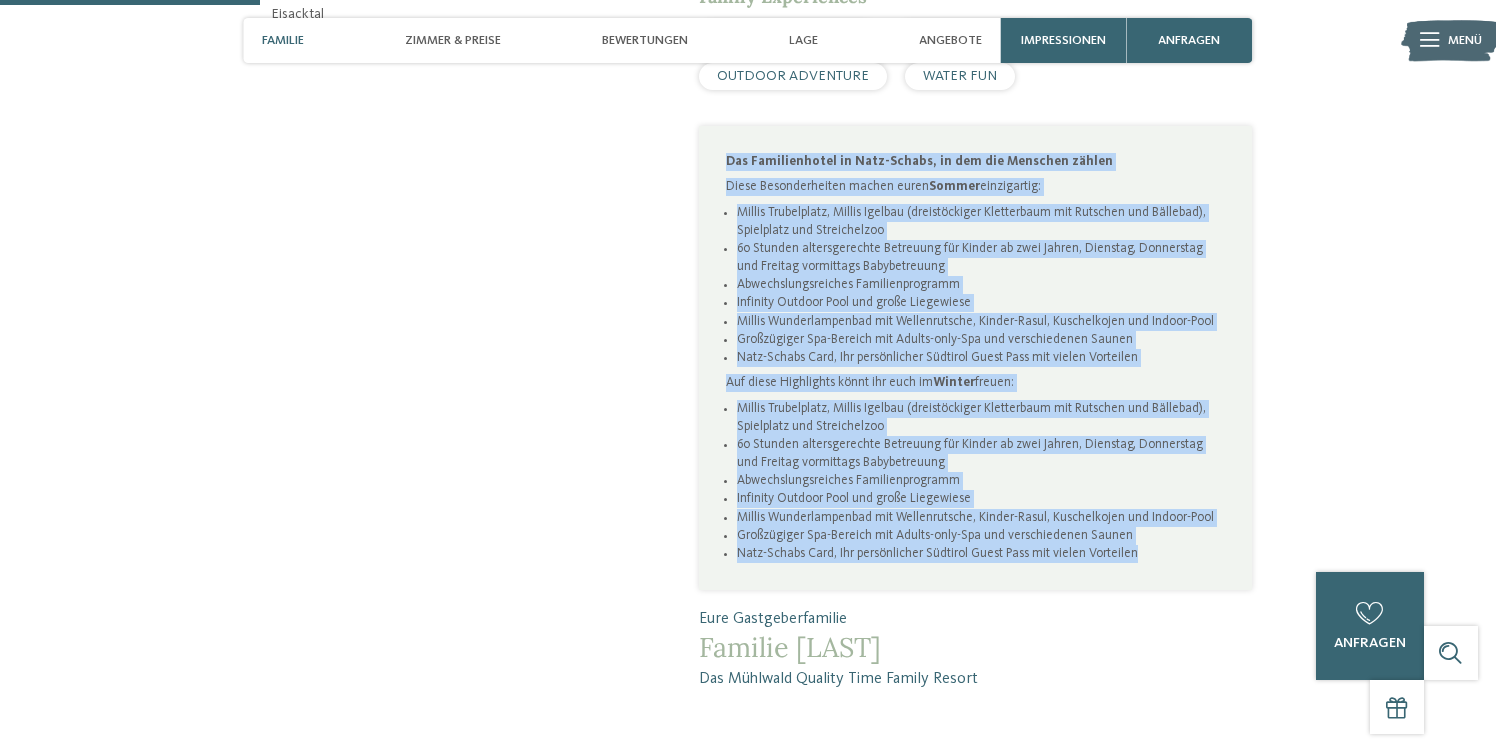 drag, startPoint x: 1157, startPoint y: 554, endPoint x: 742, endPoint y: 110, distance: 607.7508 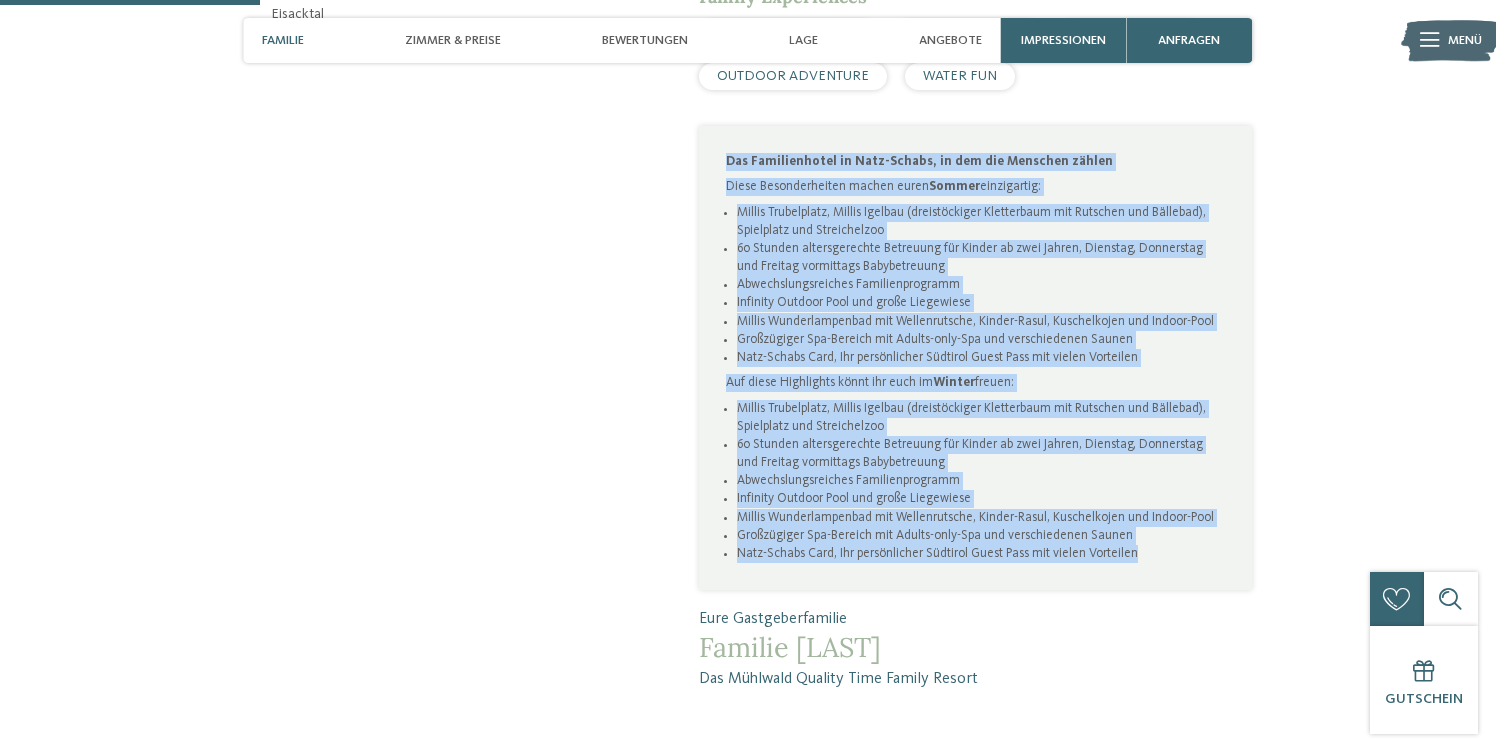 click on "Kleines Glück ganz groß im Das Mühlwald Quality Family Time Resort
Mitten in der Natur, auf dem idyllischen Apfelhochplateau nahe der Bischofsstadt [CITY], liegt Das Mühlwald, Südtirols erstes Quality Family Resort Südtirols. Qualität plus Zeit plus Familie ergibt die Summe des Glücks, die euch in unserem kreativen und nachhaltigen  Familienhotel in [CITY] erwartet. Egal, ob draußen auf Wiesen, in Wäldern oder auf Bergen oder drinnen in unserem zauberhaften Hotel – bei uns habt ihr 103 Möglichkeiten, die beste Zeit eures Familienlebens zu verbringen.
mehr lesen" at bounding box center [747, 143] 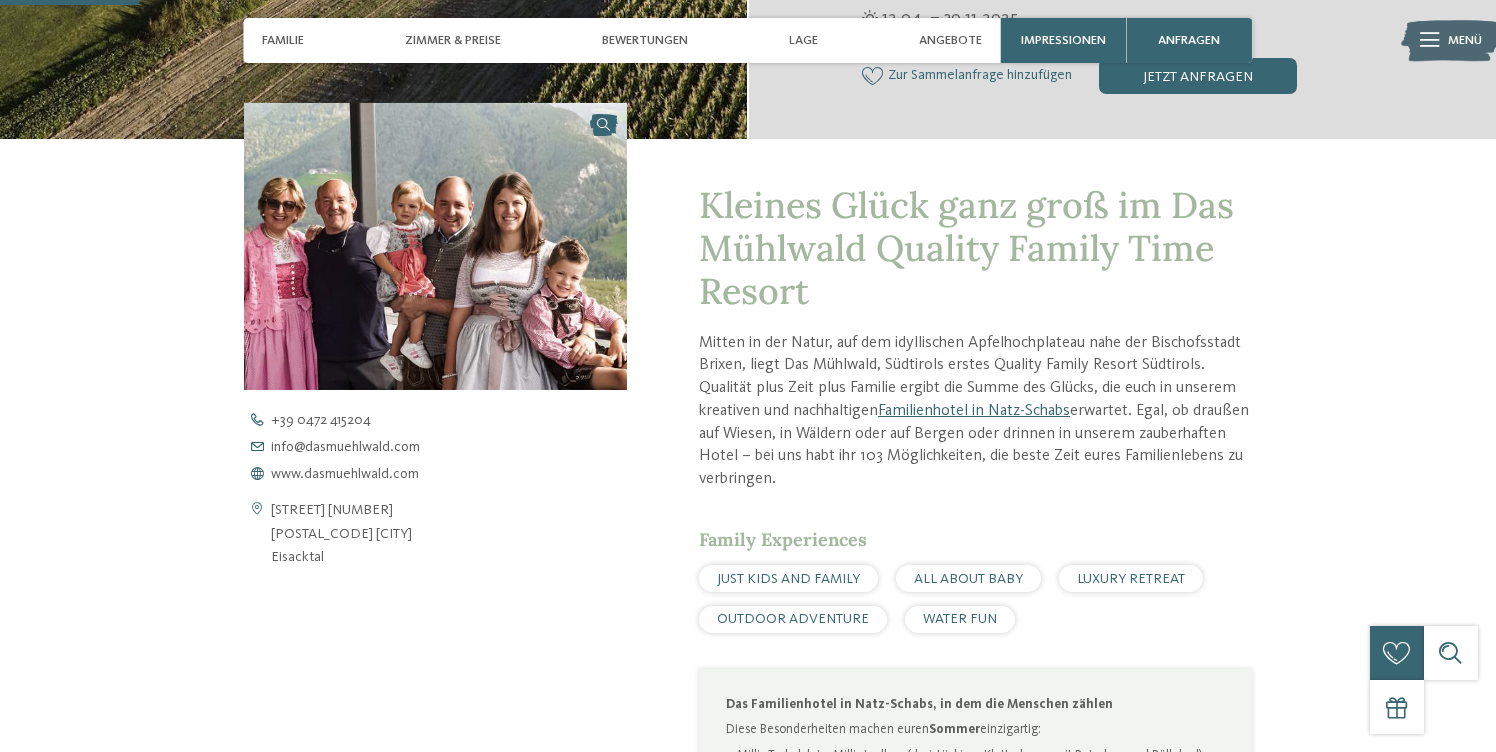 scroll, scrollTop: 538, scrollLeft: 0, axis: vertical 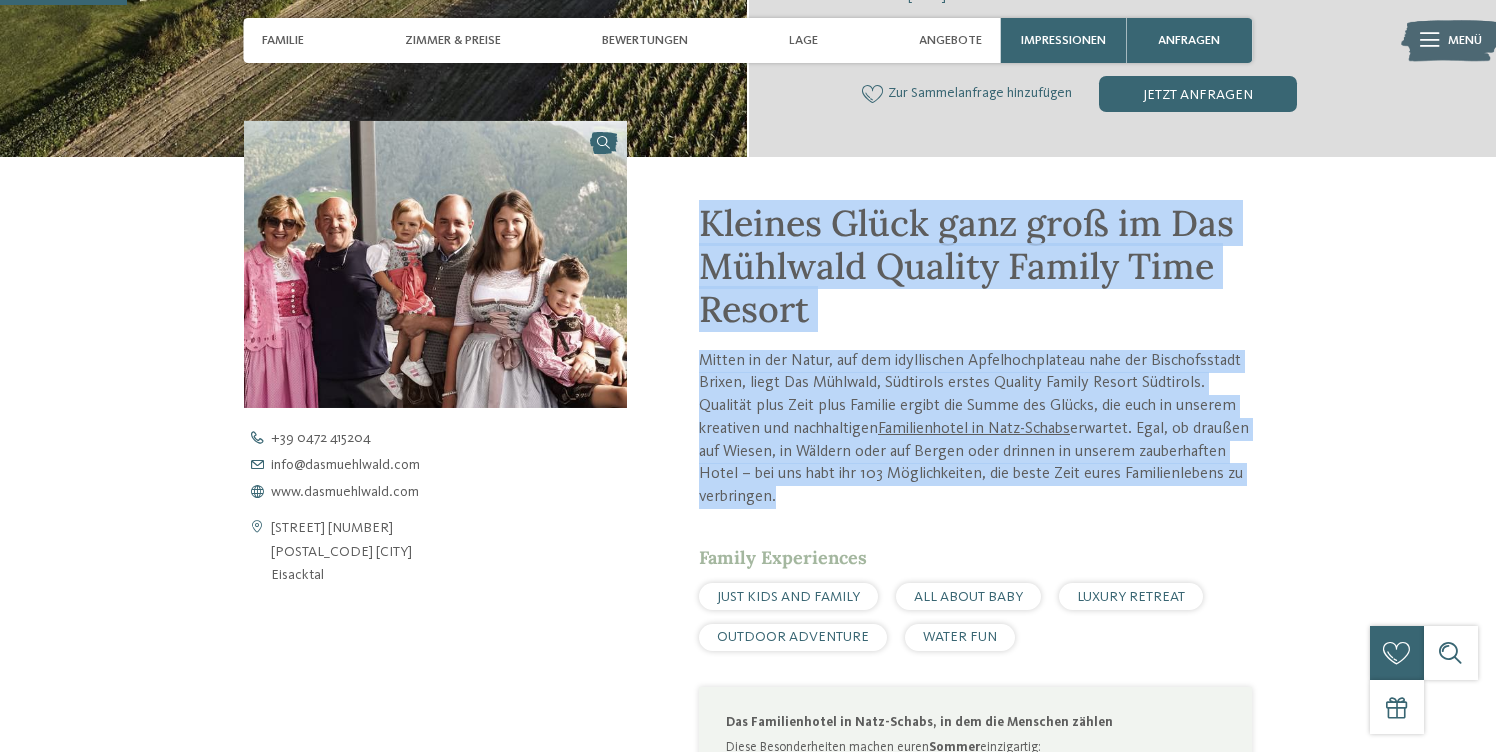 drag, startPoint x: 935, startPoint y: 518, endPoint x: 682, endPoint y: 229, distance: 384.09634 